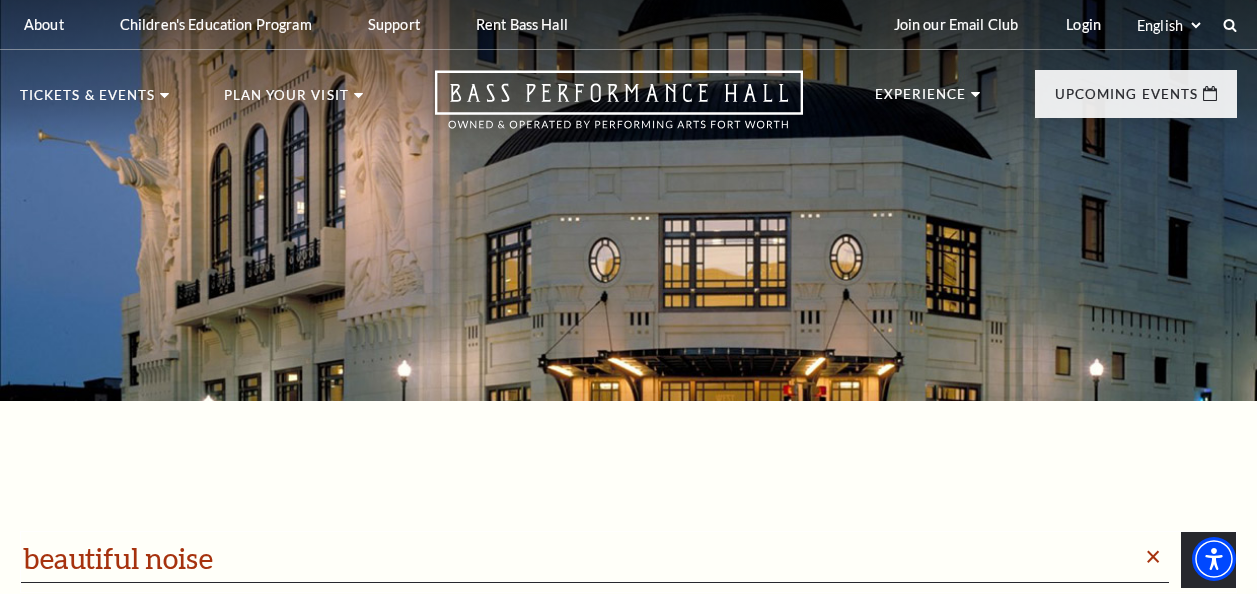 scroll, scrollTop: 0, scrollLeft: 0, axis: both 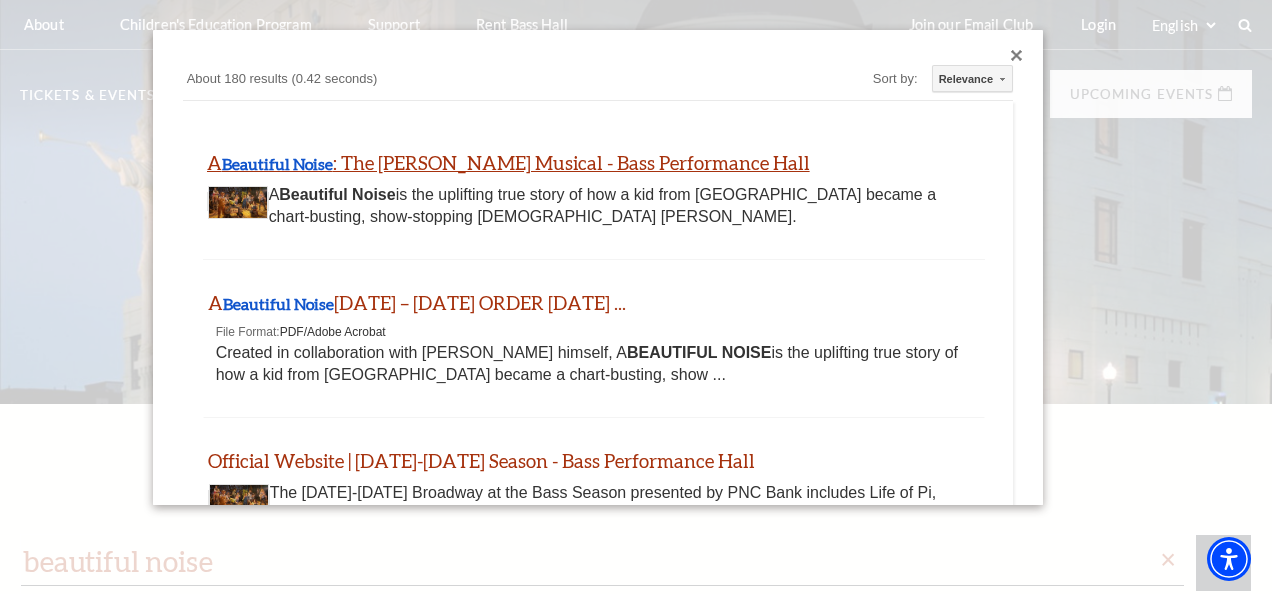 click on "A  Beautiful Noise : The Neil Diamond Musical - Bass Performance Hall" at bounding box center (508, 162) 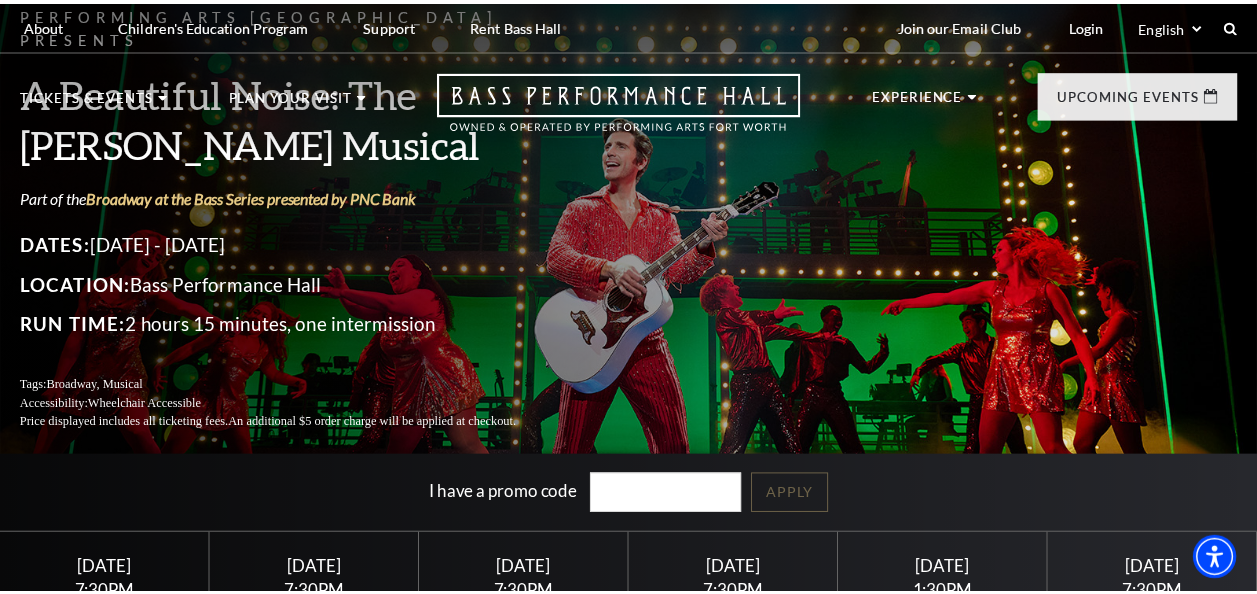 scroll, scrollTop: 0, scrollLeft: 0, axis: both 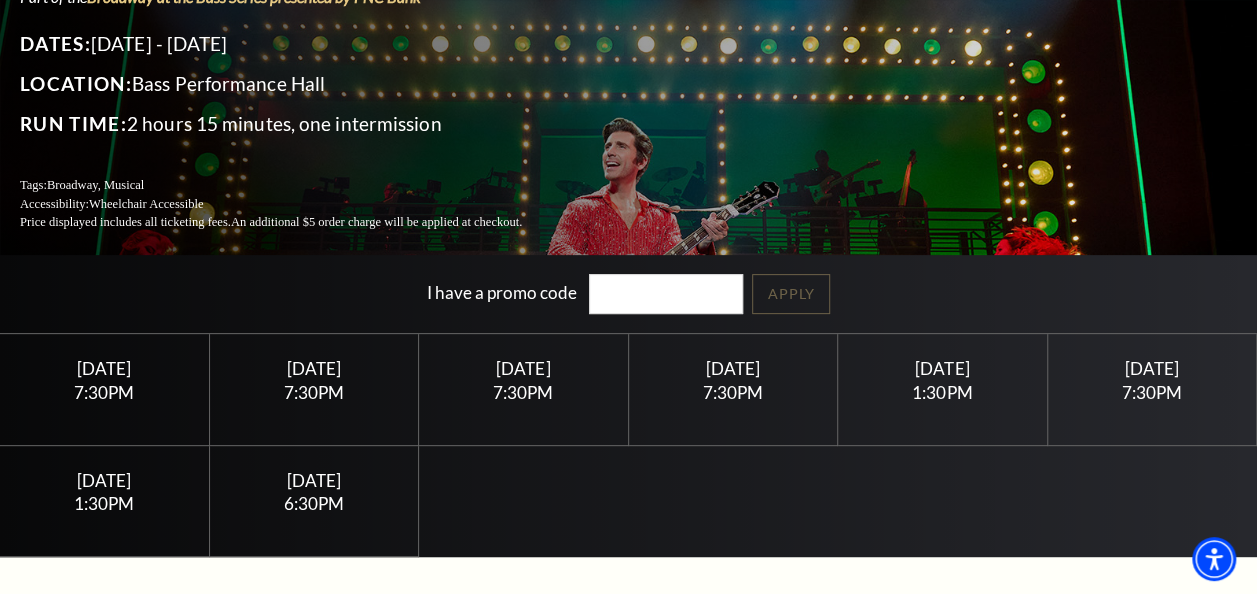 click on "I have a promo code" at bounding box center (666, 294) 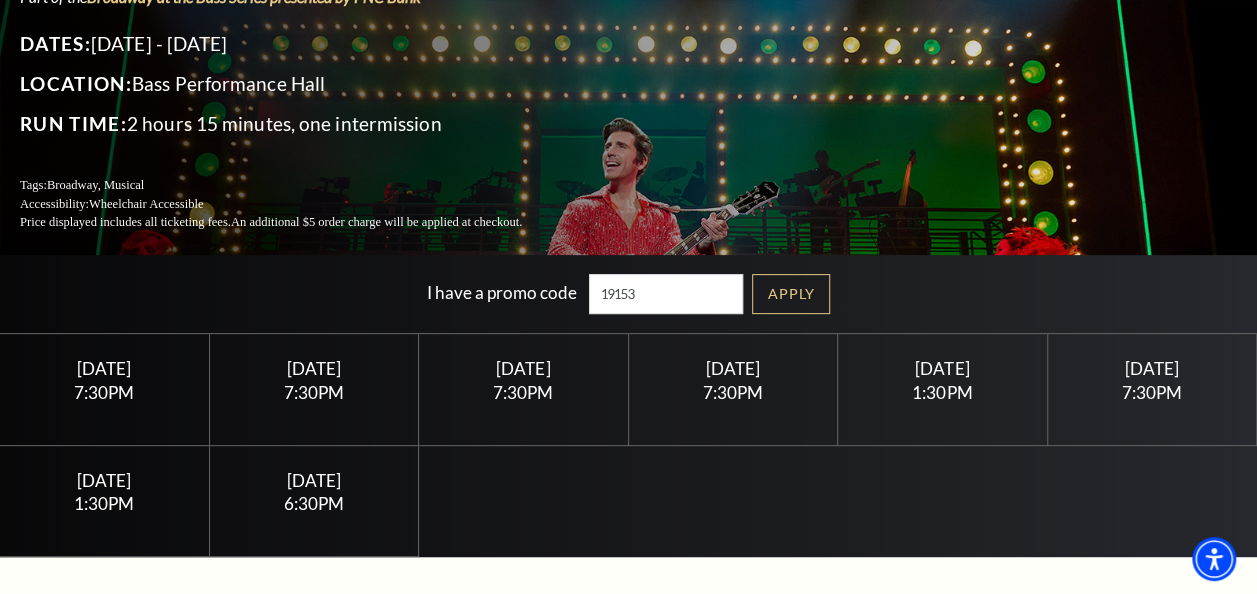 scroll, scrollTop: 175, scrollLeft: 0, axis: vertical 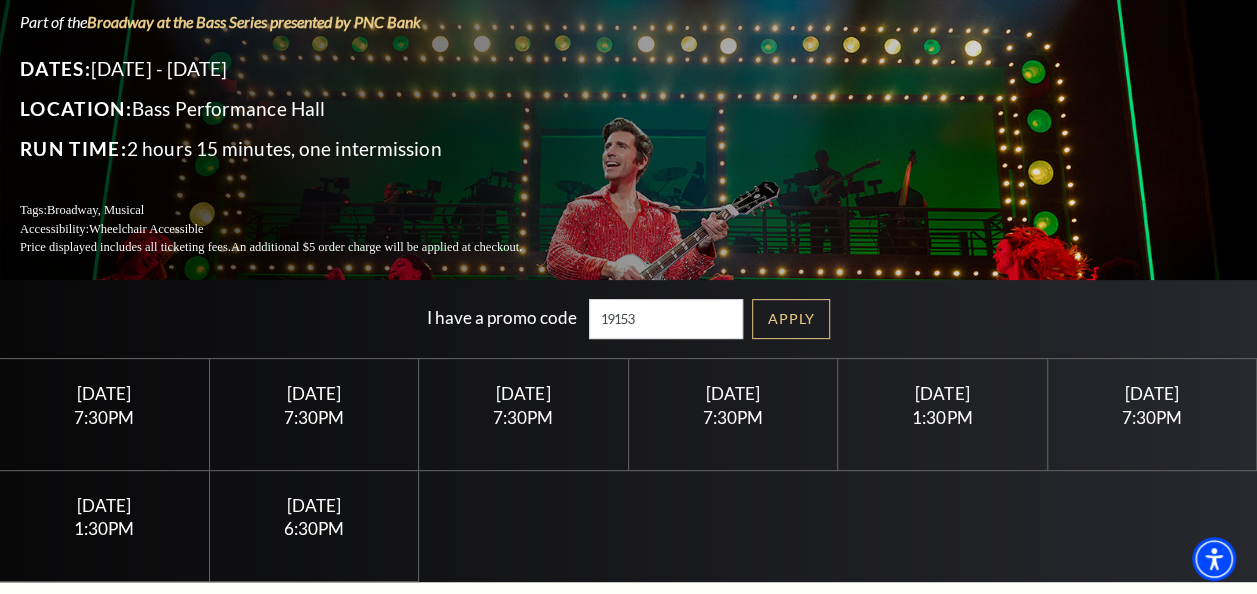 type on "19153" 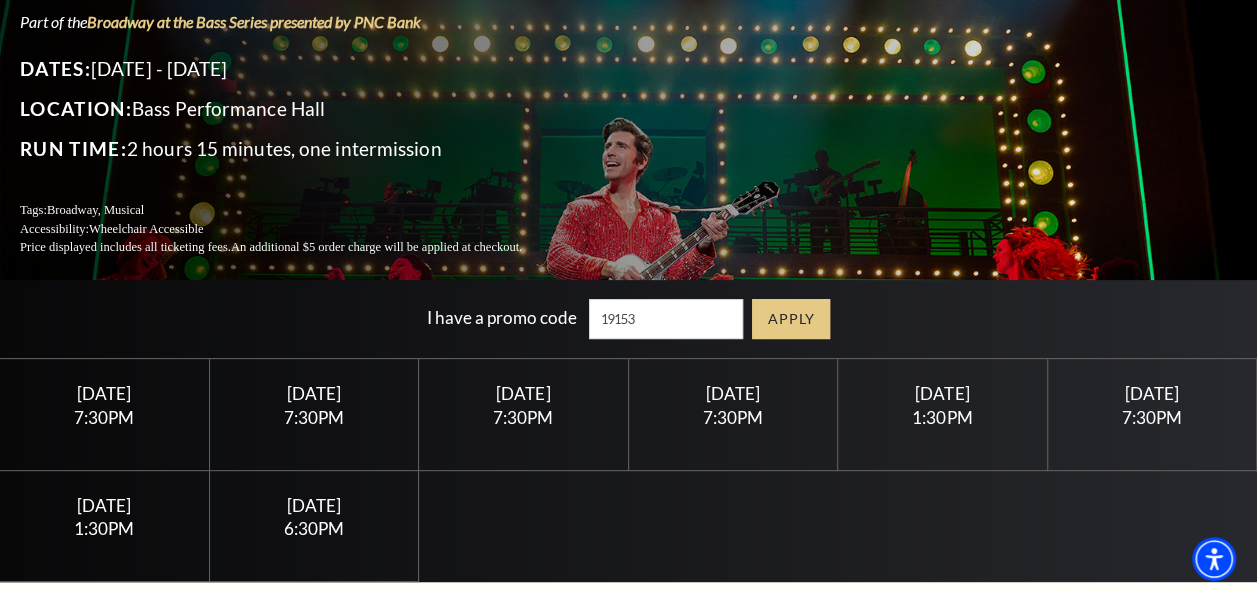 click on "Apply" at bounding box center (791, 319) 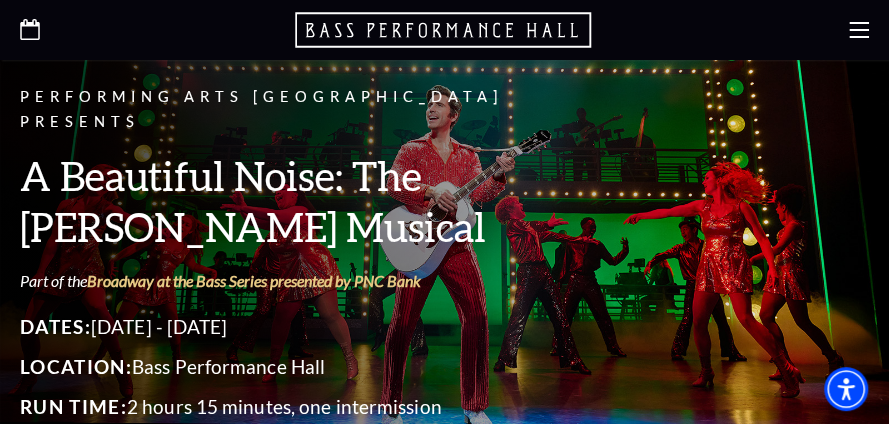 scroll, scrollTop: 175, scrollLeft: 0, axis: vertical 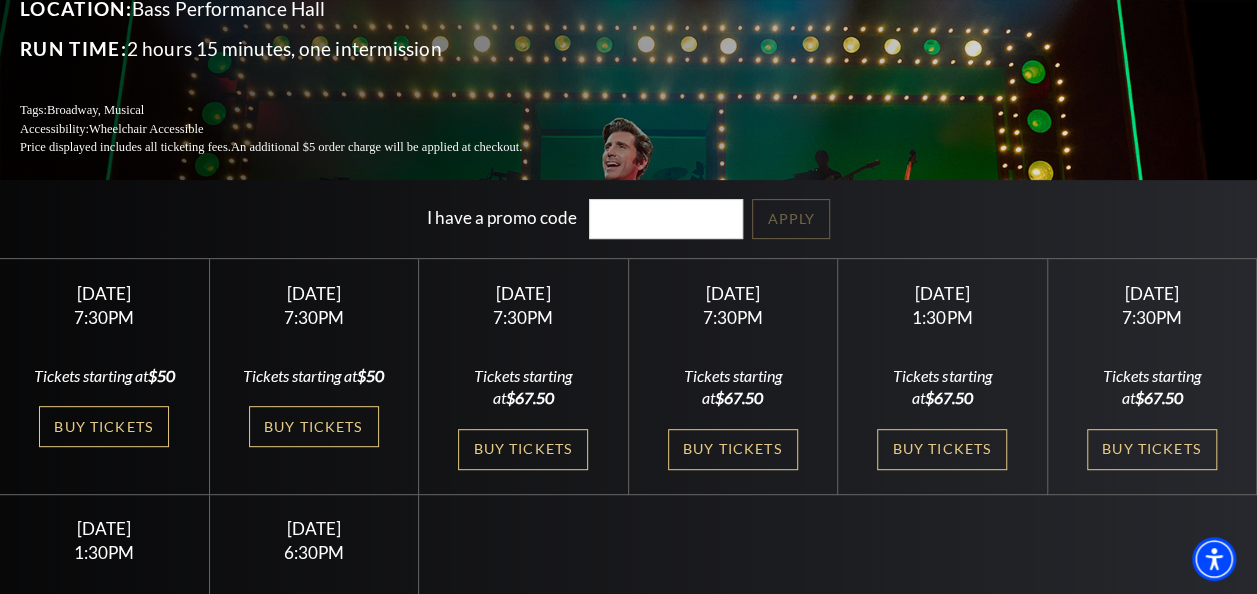 click on "Thursday October 30
7:30PM
Tickets starting at  $67.50
Buy Tickets" at bounding box center [524, 376] 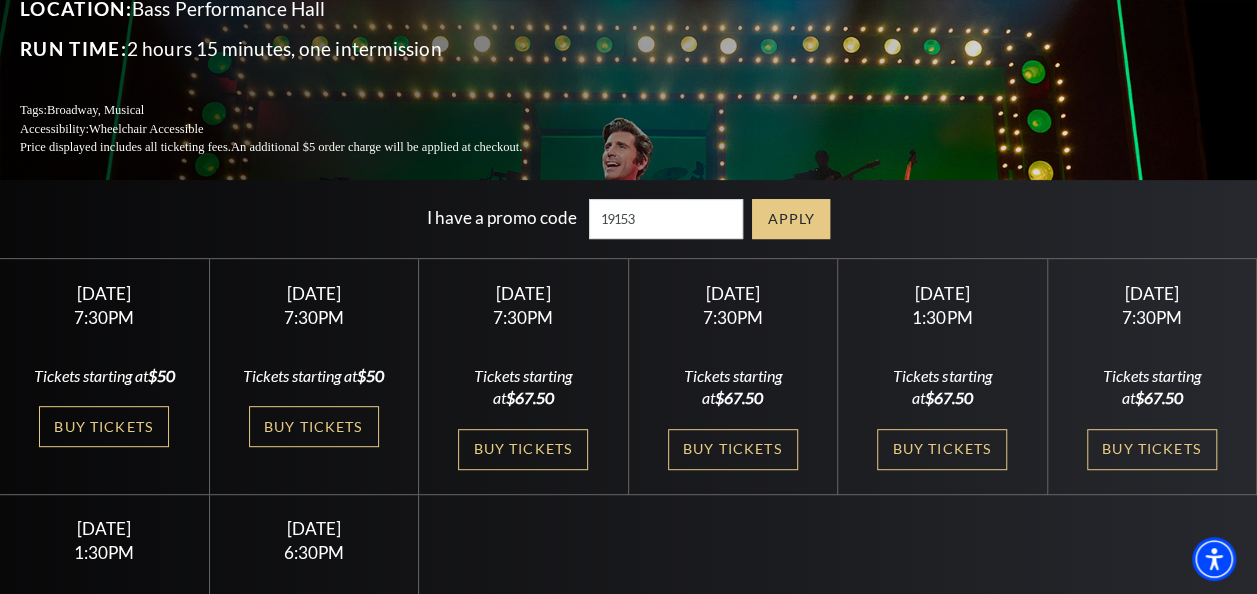 type on "19153" 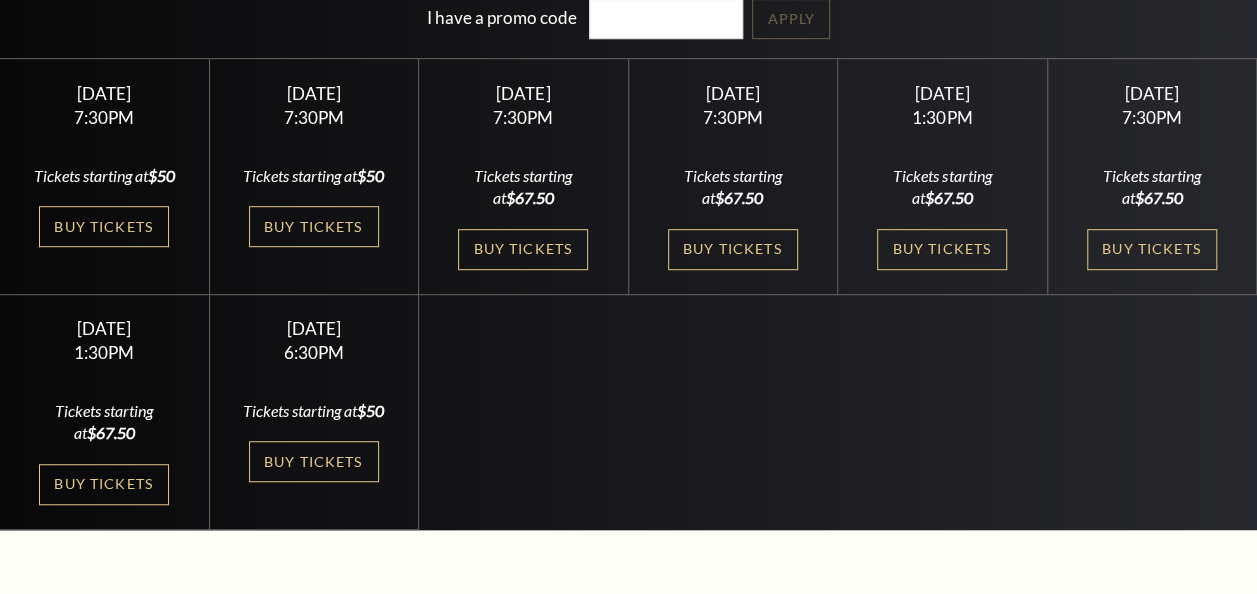 scroll, scrollTop: 475, scrollLeft: 0, axis: vertical 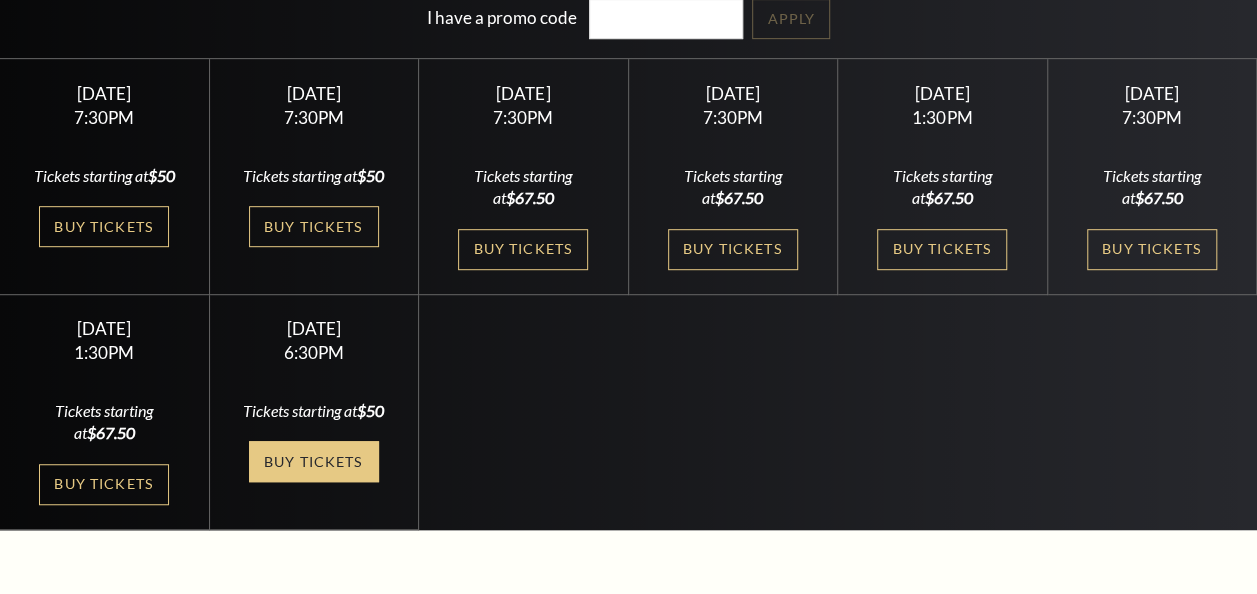 click on "Buy Tickets" at bounding box center (314, 461) 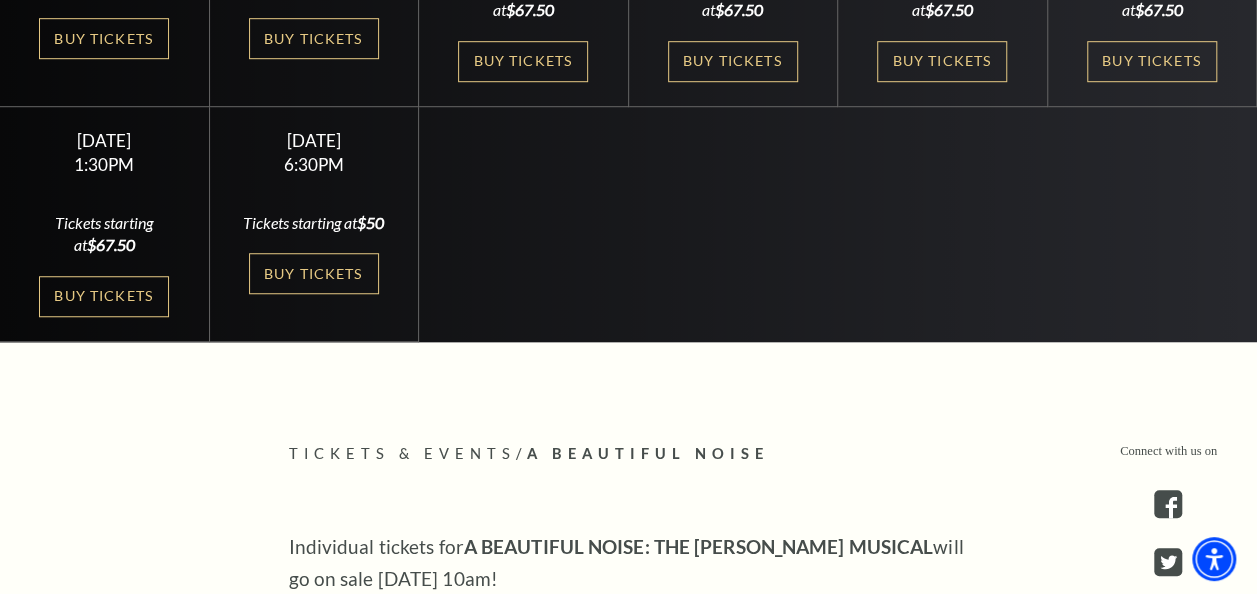 scroll, scrollTop: 620, scrollLeft: 0, axis: vertical 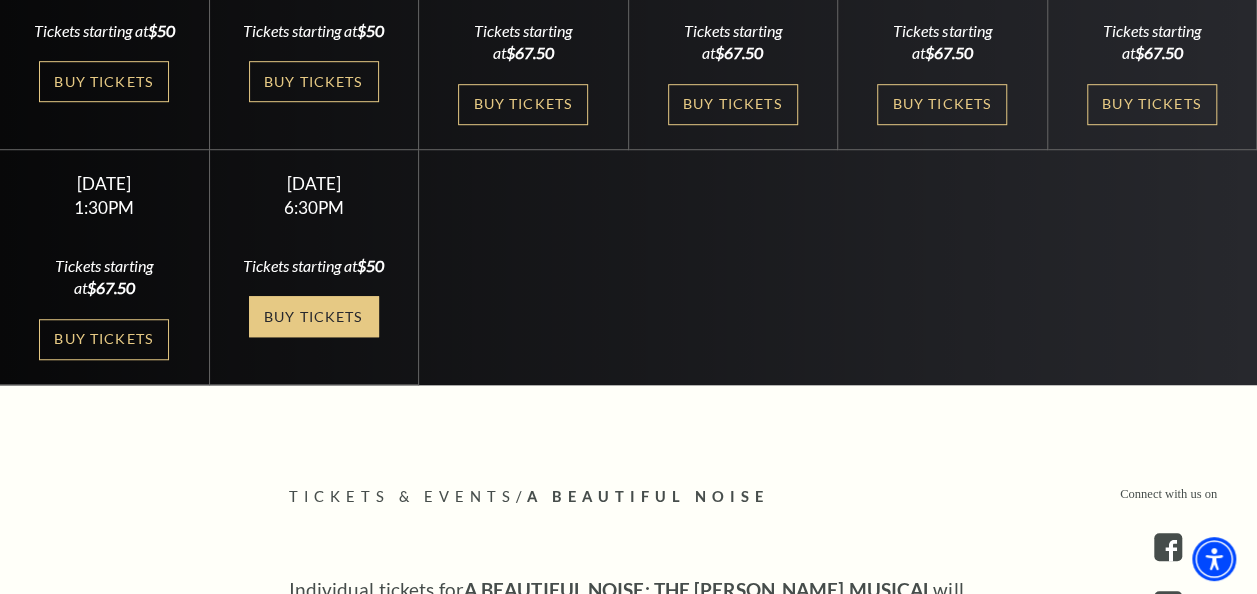 click on "Buy Tickets" at bounding box center [314, 316] 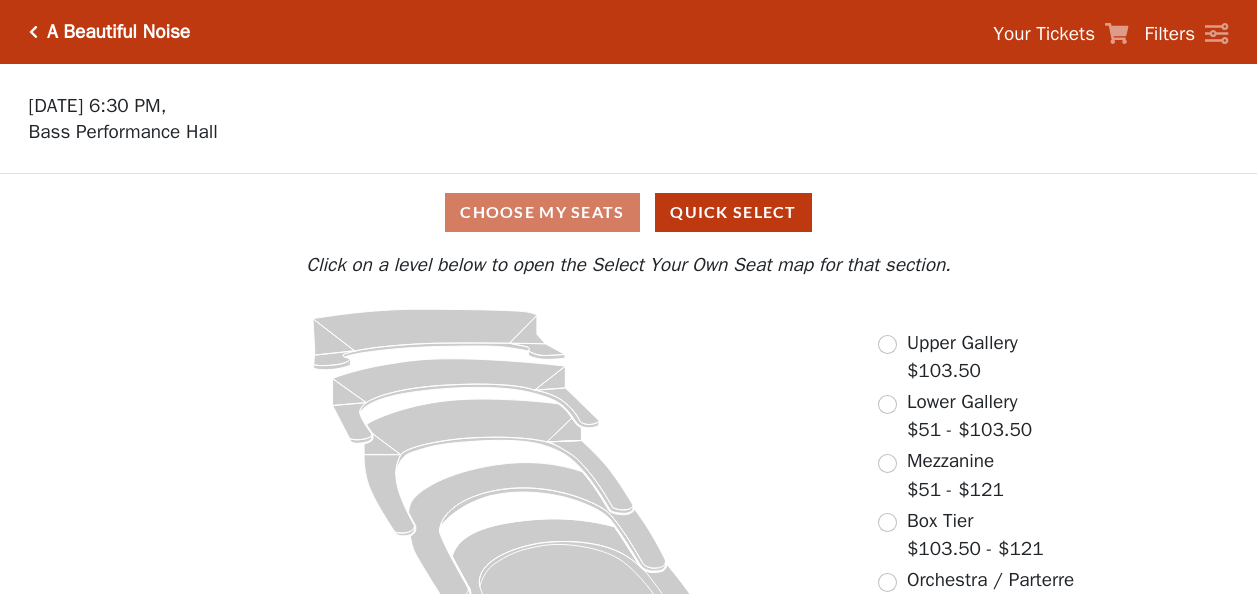 scroll, scrollTop: 0, scrollLeft: 0, axis: both 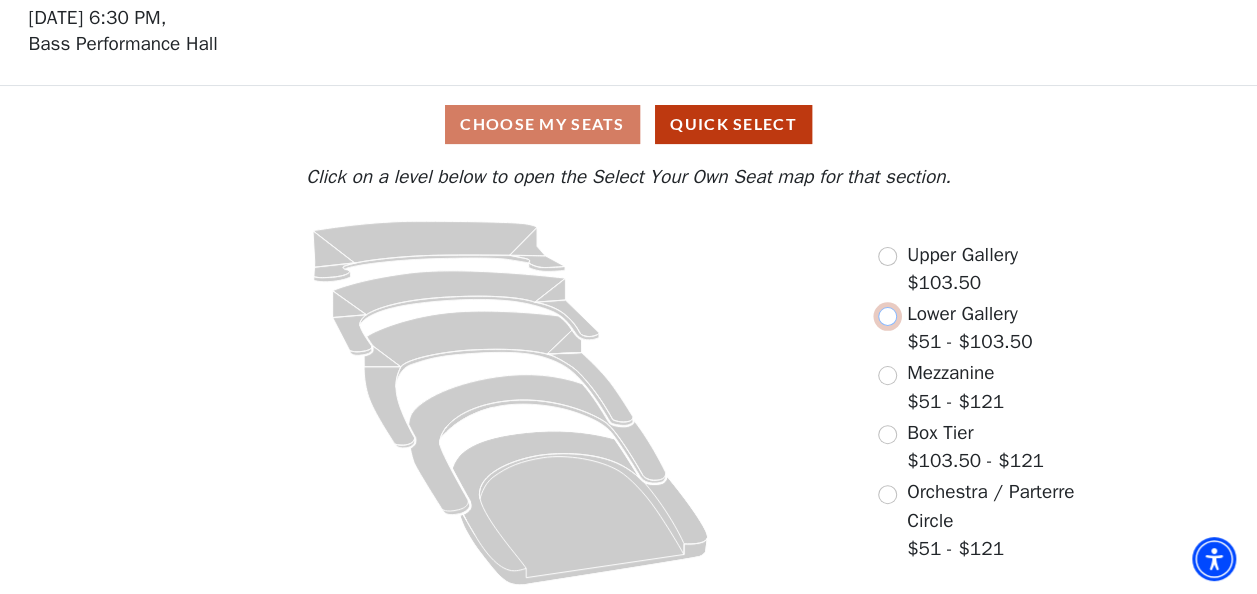 click at bounding box center (887, 316) 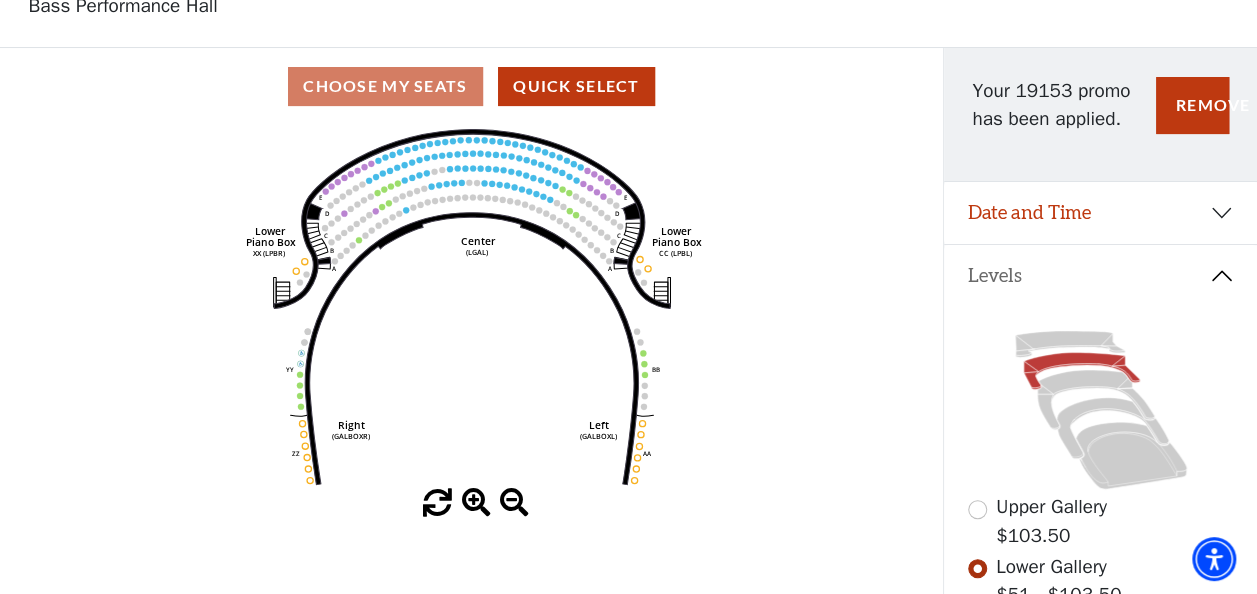 scroll, scrollTop: 92, scrollLeft: 0, axis: vertical 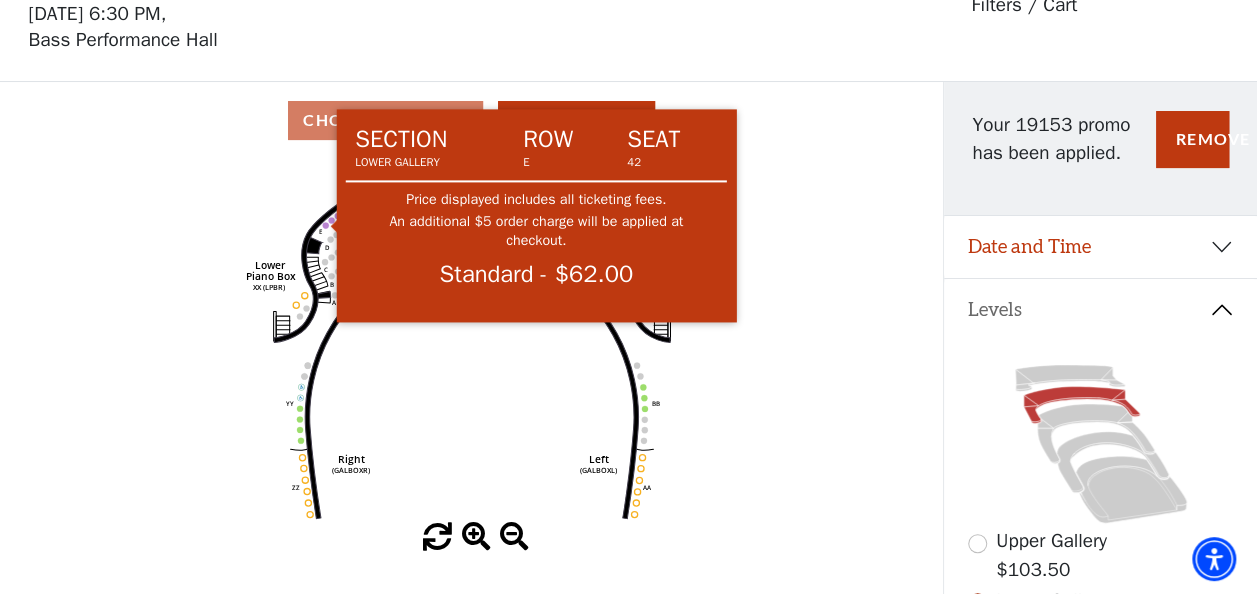 click 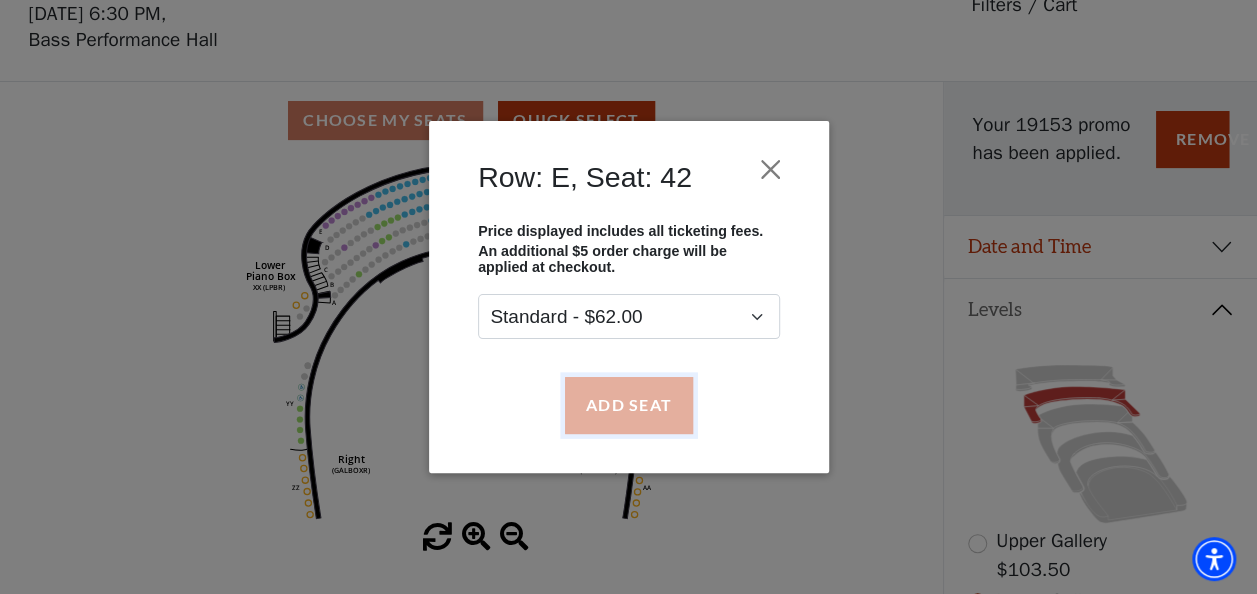 click on "Add Seat" at bounding box center (628, 405) 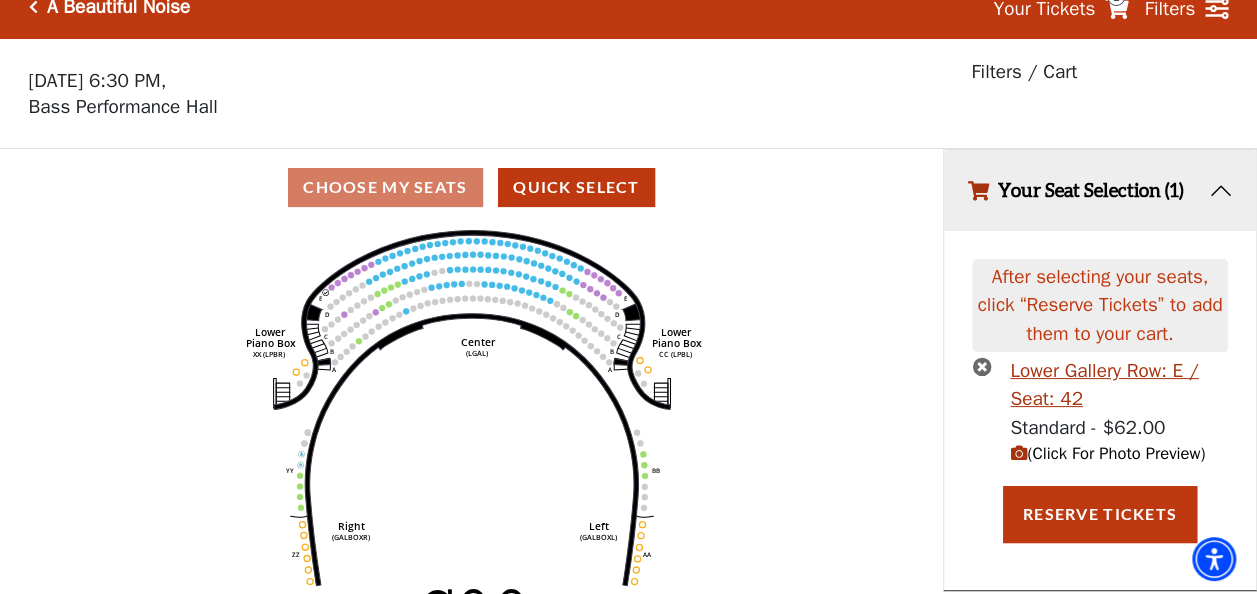 scroll, scrollTop: 0, scrollLeft: 0, axis: both 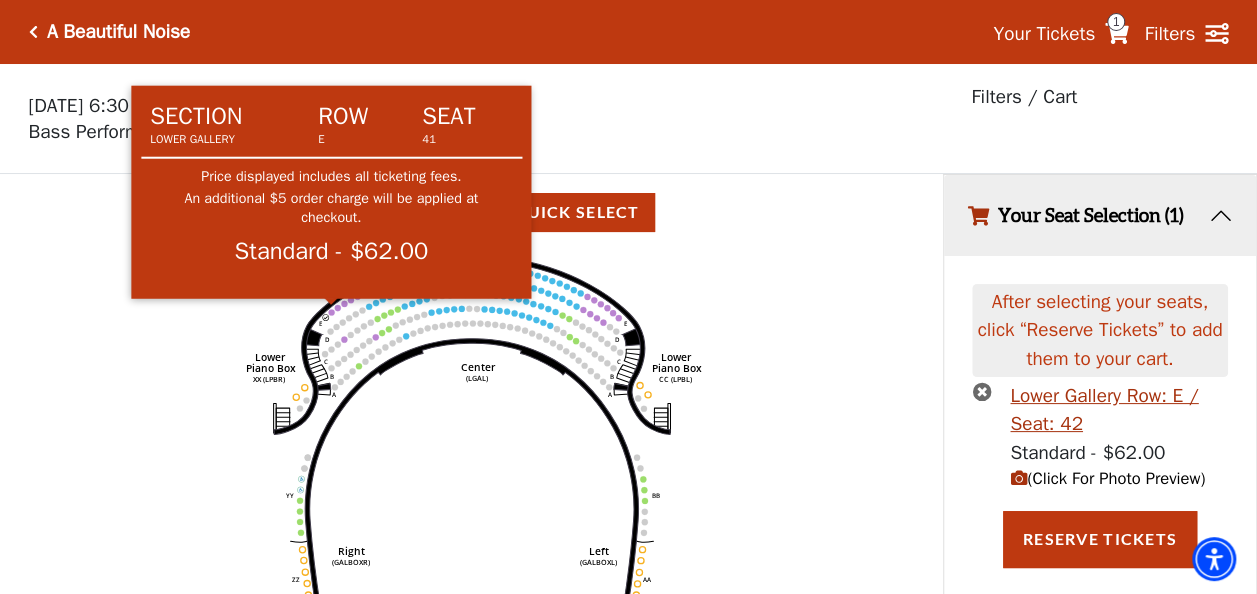 click 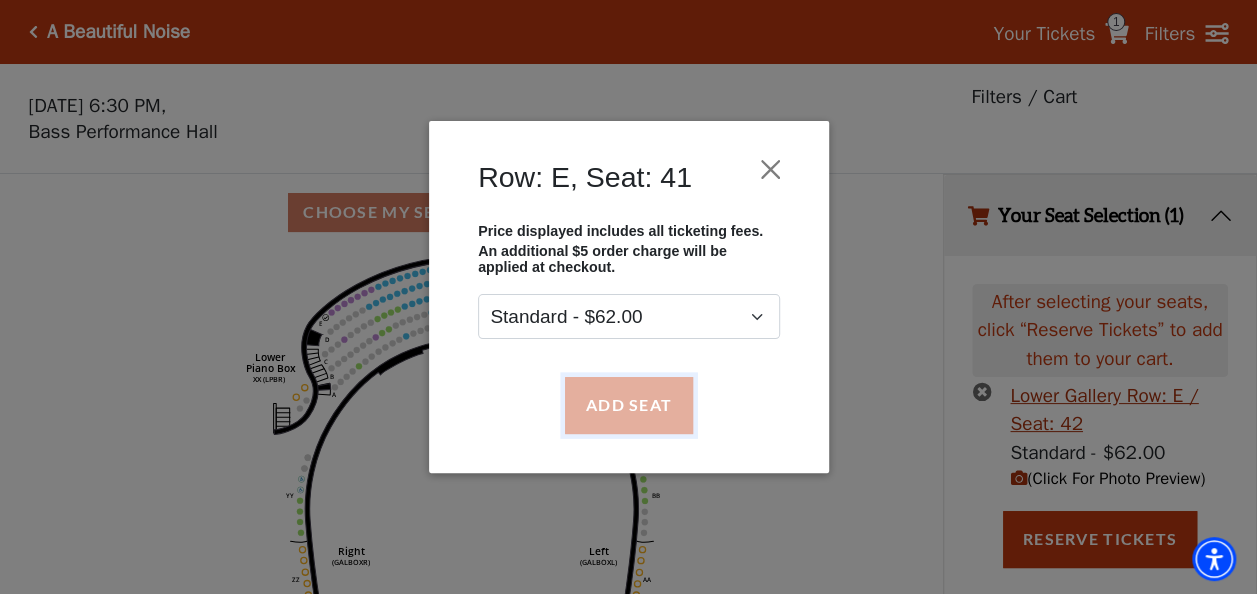 click on "Add Seat" at bounding box center (628, 405) 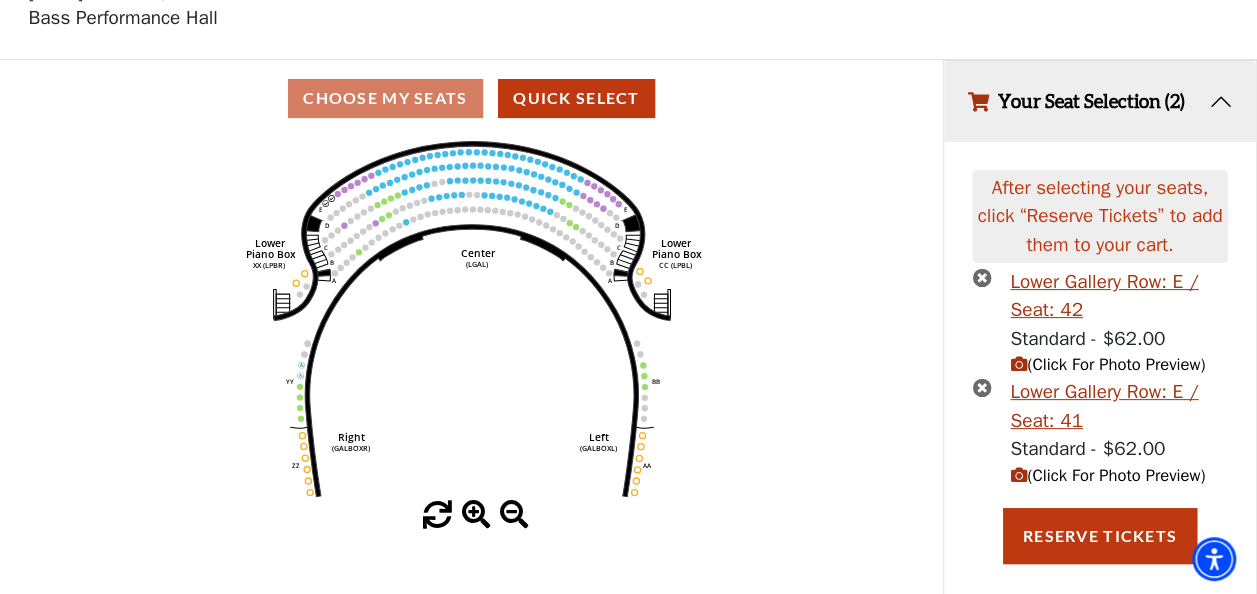 scroll, scrollTop: 129, scrollLeft: 0, axis: vertical 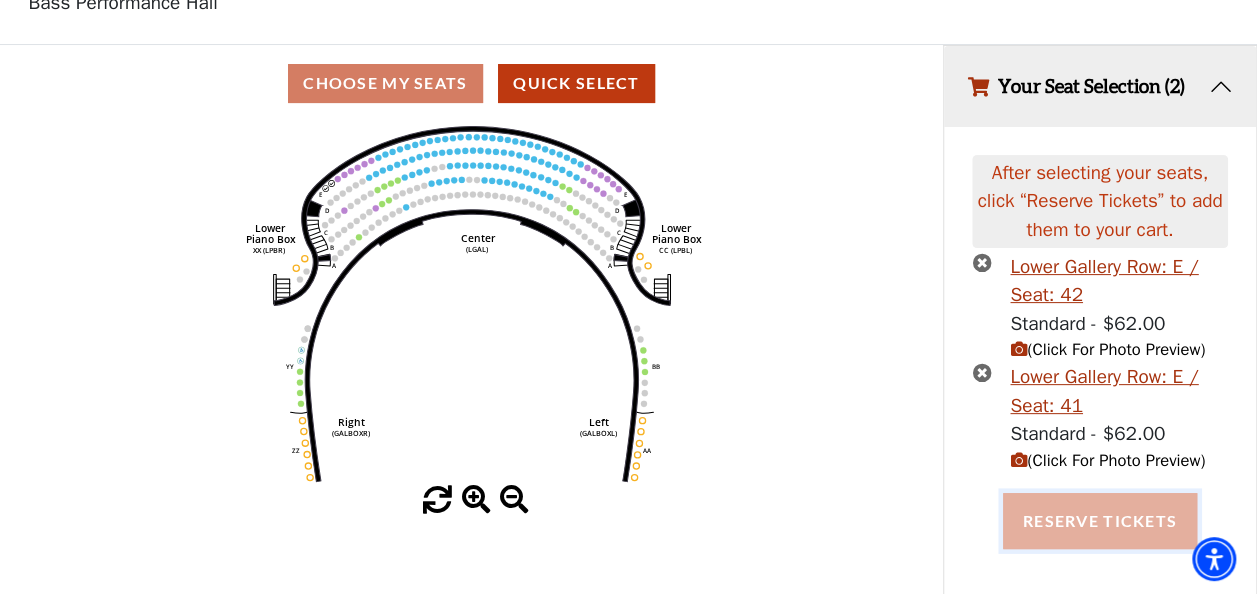 click on "Reserve Tickets" at bounding box center [1100, 521] 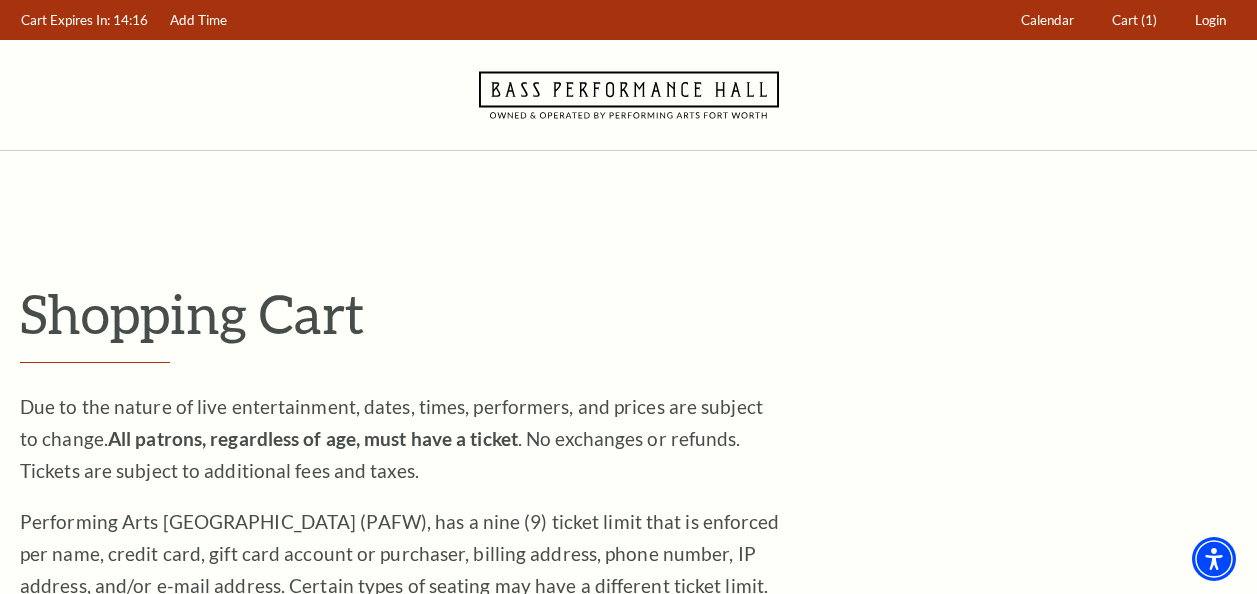 scroll, scrollTop: 0, scrollLeft: 0, axis: both 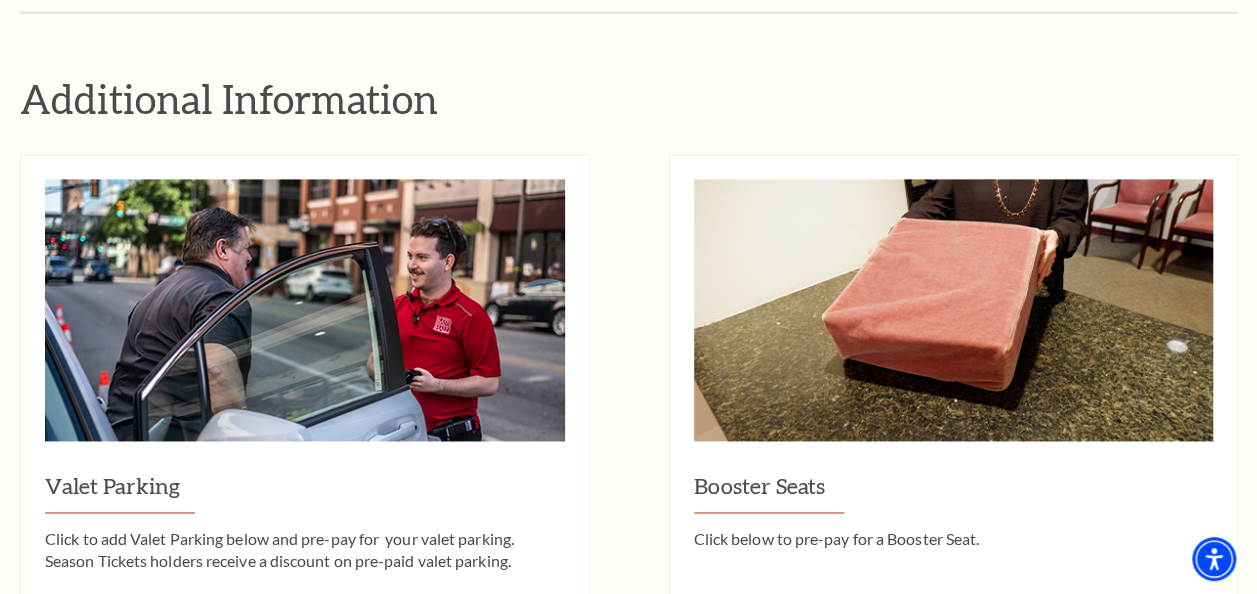 drag, startPoint x: 910, startPoint y: 309, endPoint x: 910, endPoint y: 298, distance: 11 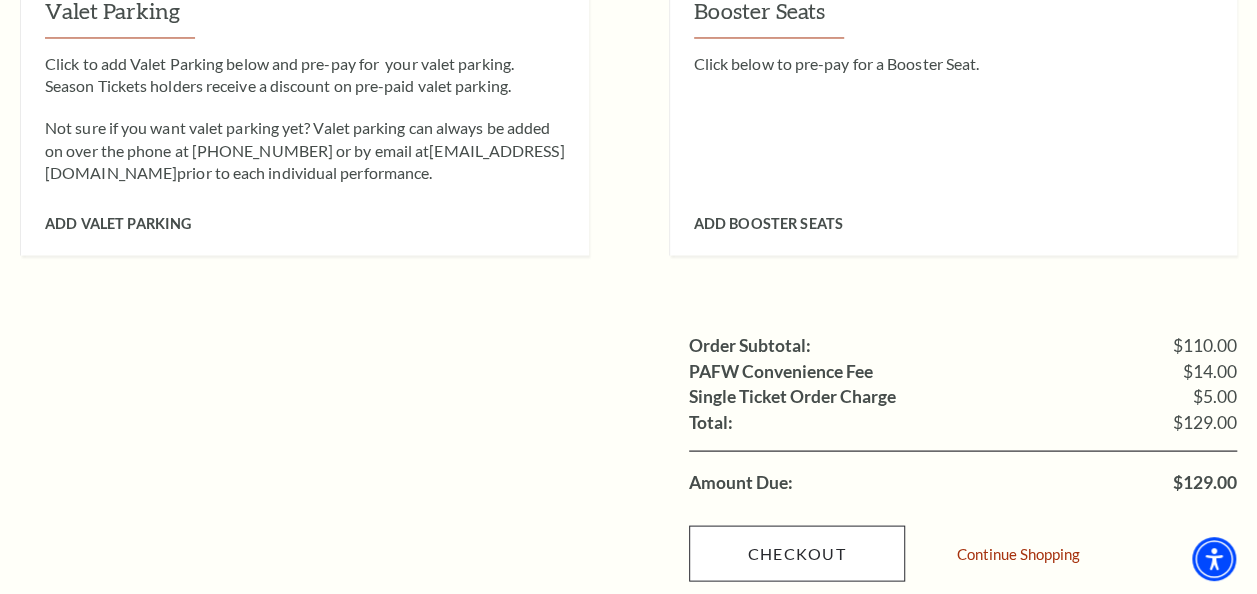 scroll, scrollTop: 2007, scrollLeft: 0, axis: vertical 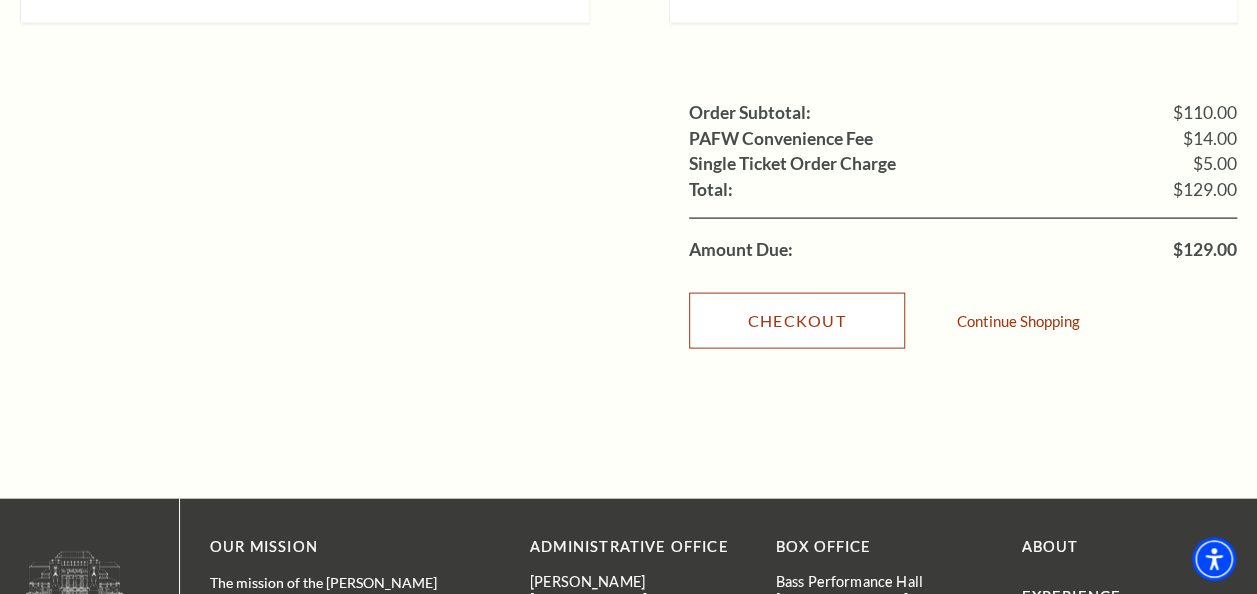 click on "Checkout" at bounding box center (797, 321) 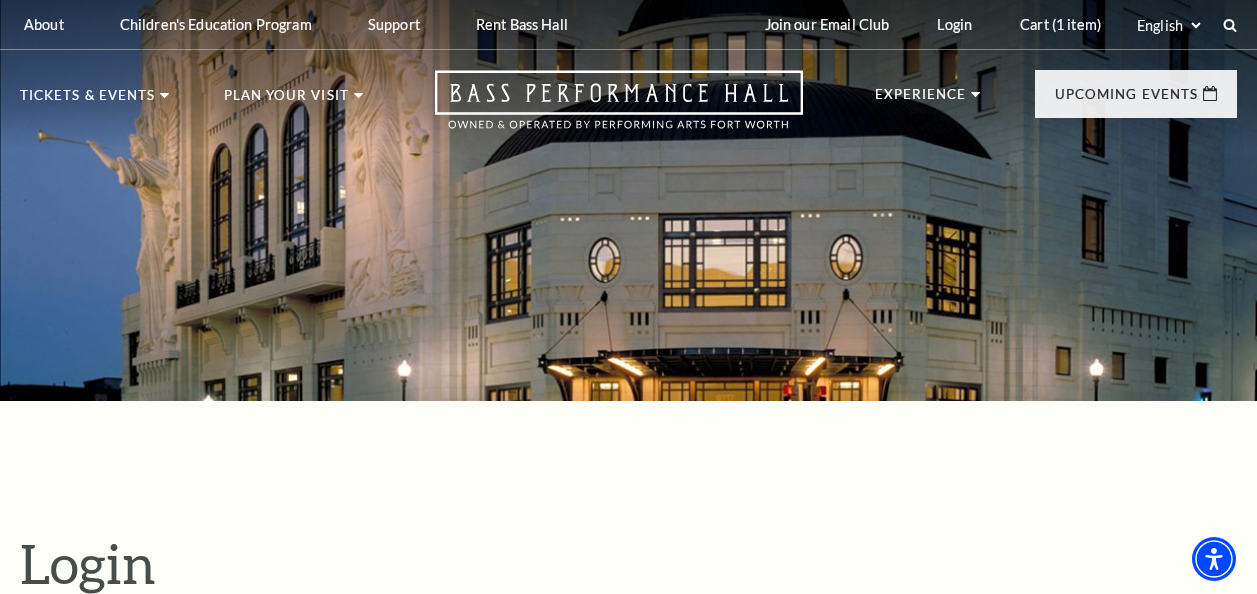 scroll, scrollTop: 474, scrollLeft: 0, axis: vertical 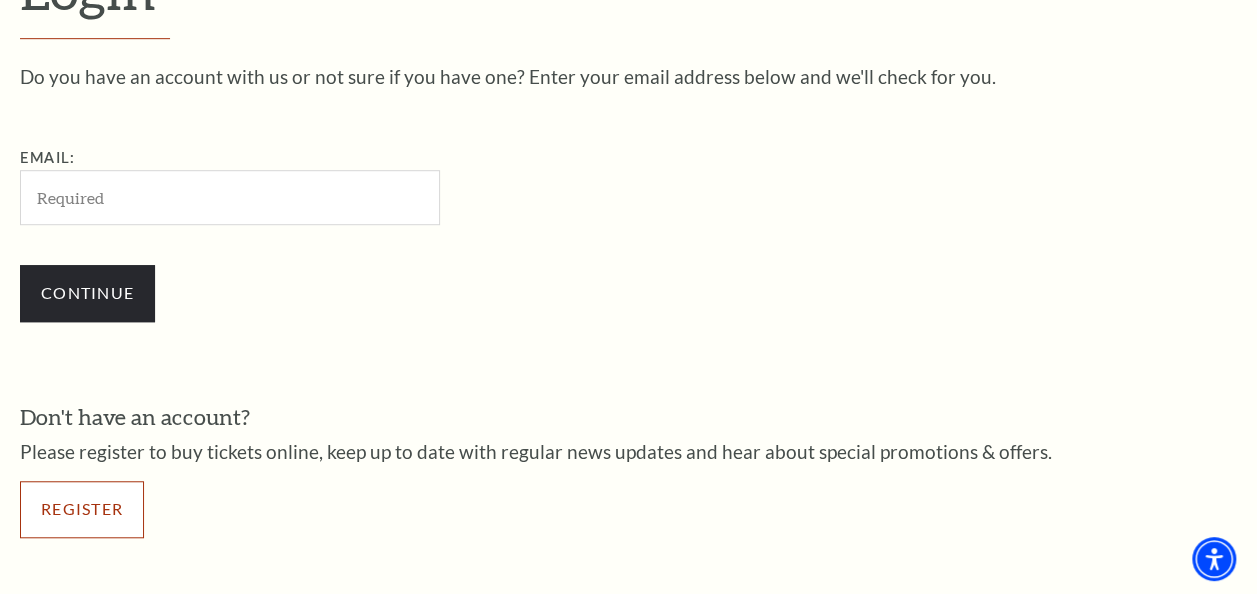 click on "Register" at bounding box center (82, 509) 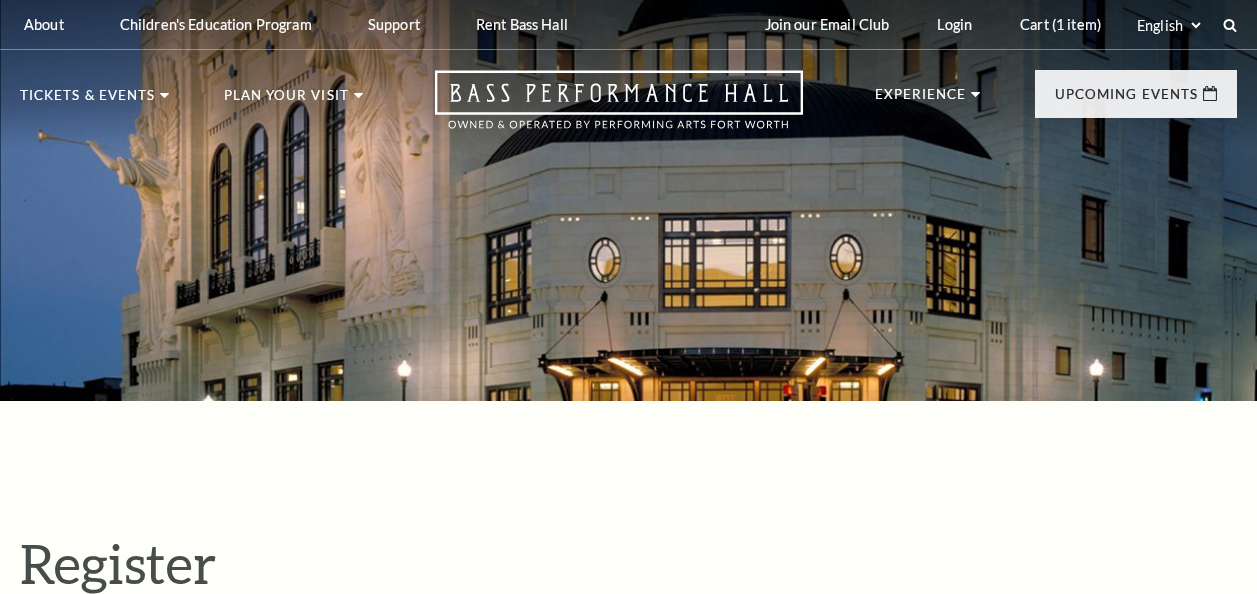 select on "1" 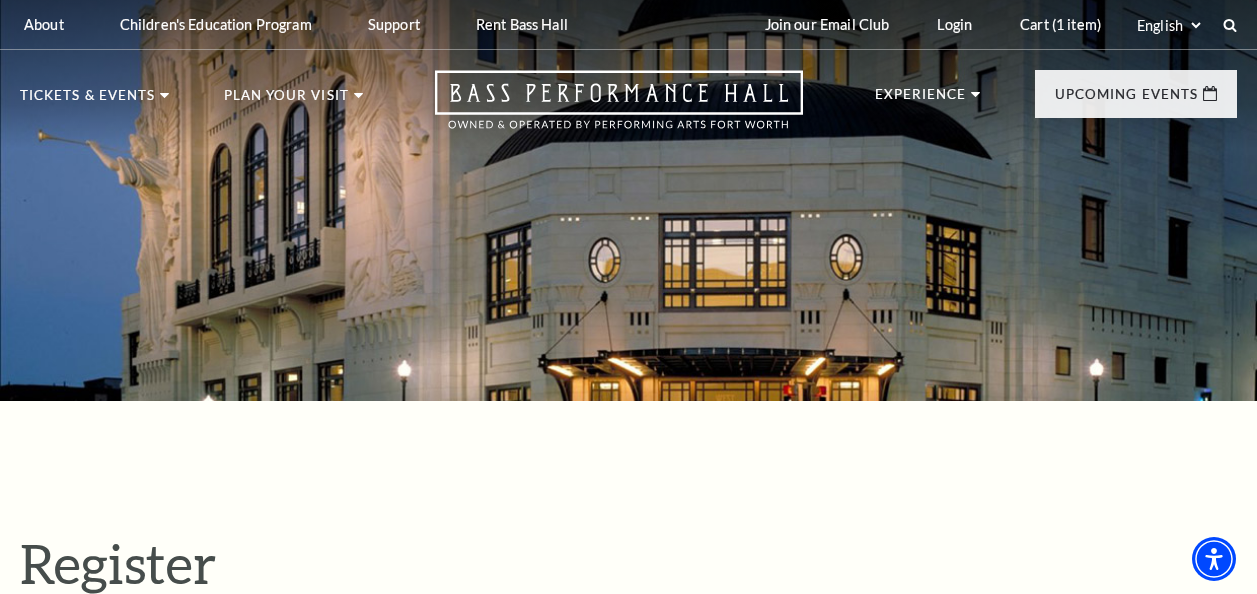 scroll, scrollTop: 0, scrollLeft: 0, axis: both 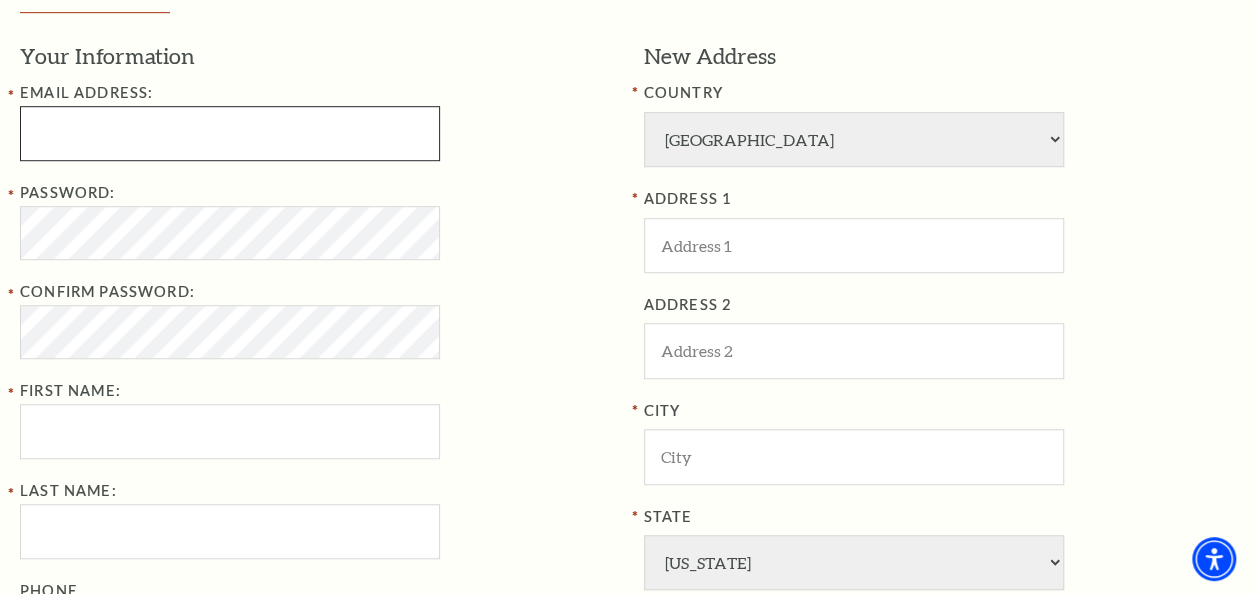 click at bounding box center [230, 133] 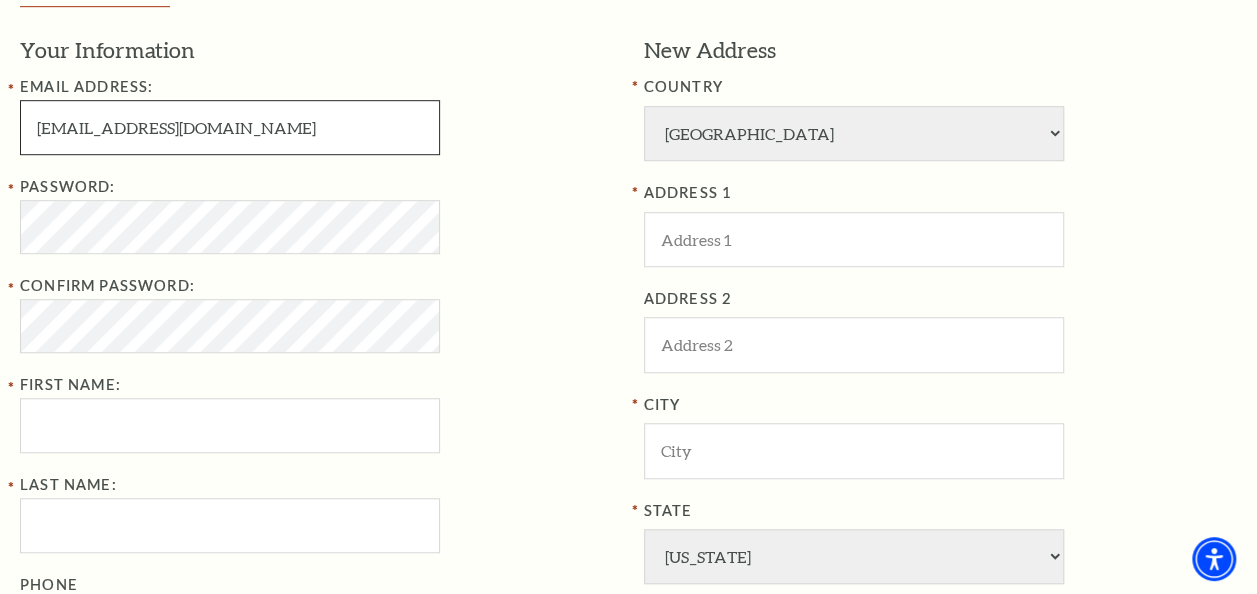 scroll, scrollTop: 700, scrollLeft: 0, axis: vertical 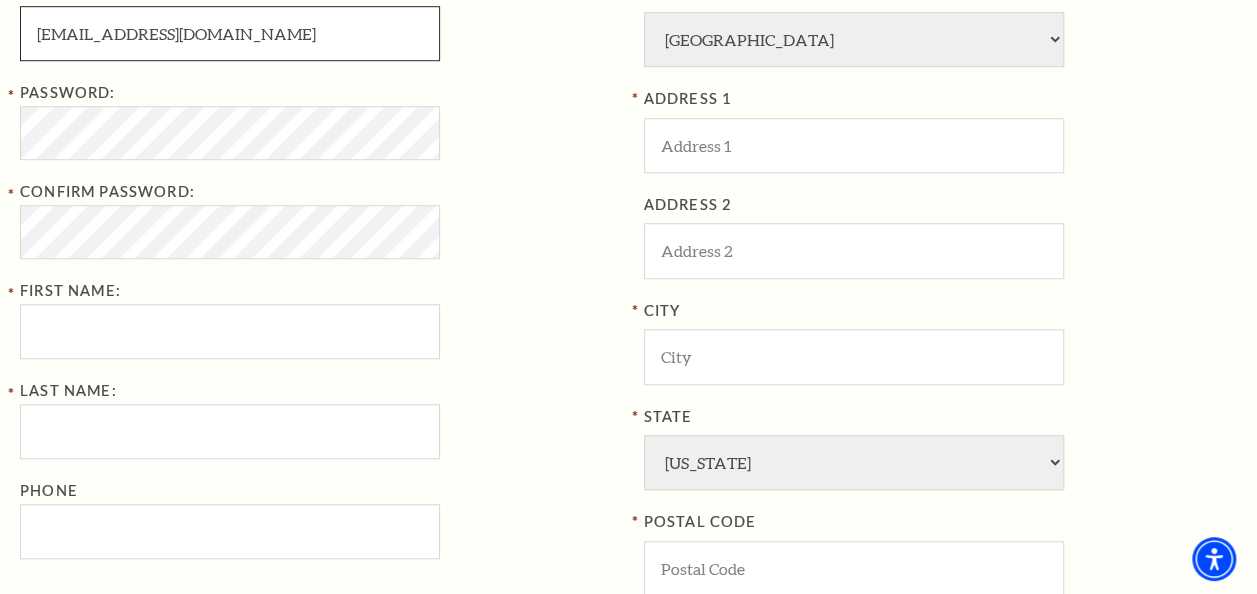 type on "arnoldsimon491@gmail.com" 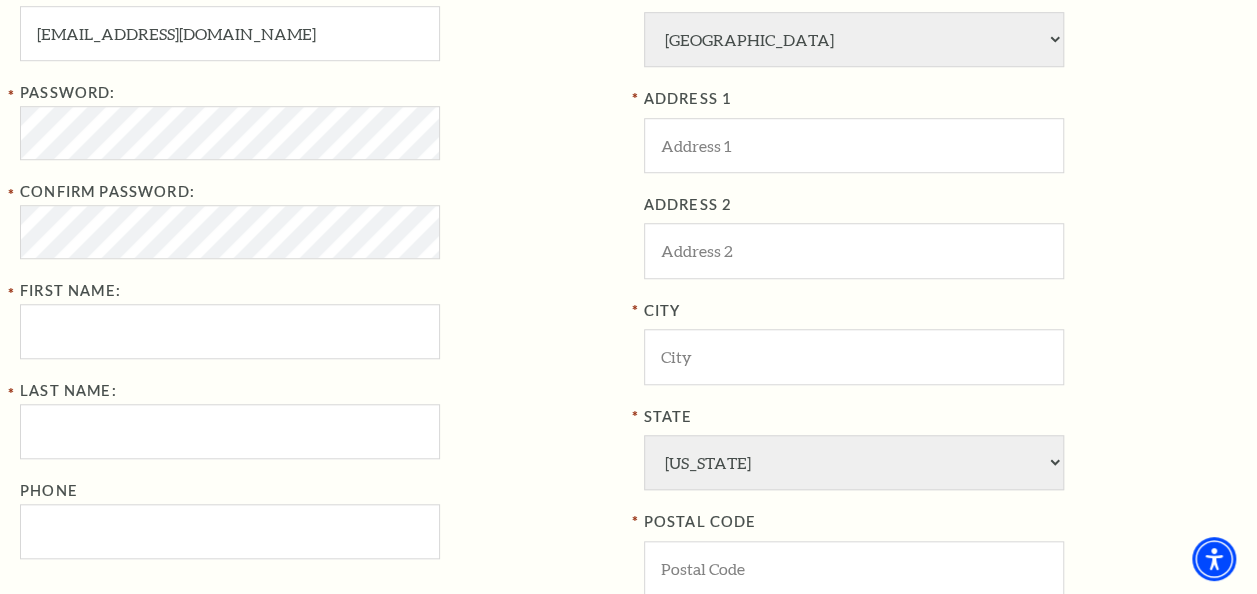 click on "Email Address:   arnoldsimon491@gmail.com     Password:       Confirm Password:       First Name:       Last Name:       Phone" at bounding box center (317, 270) 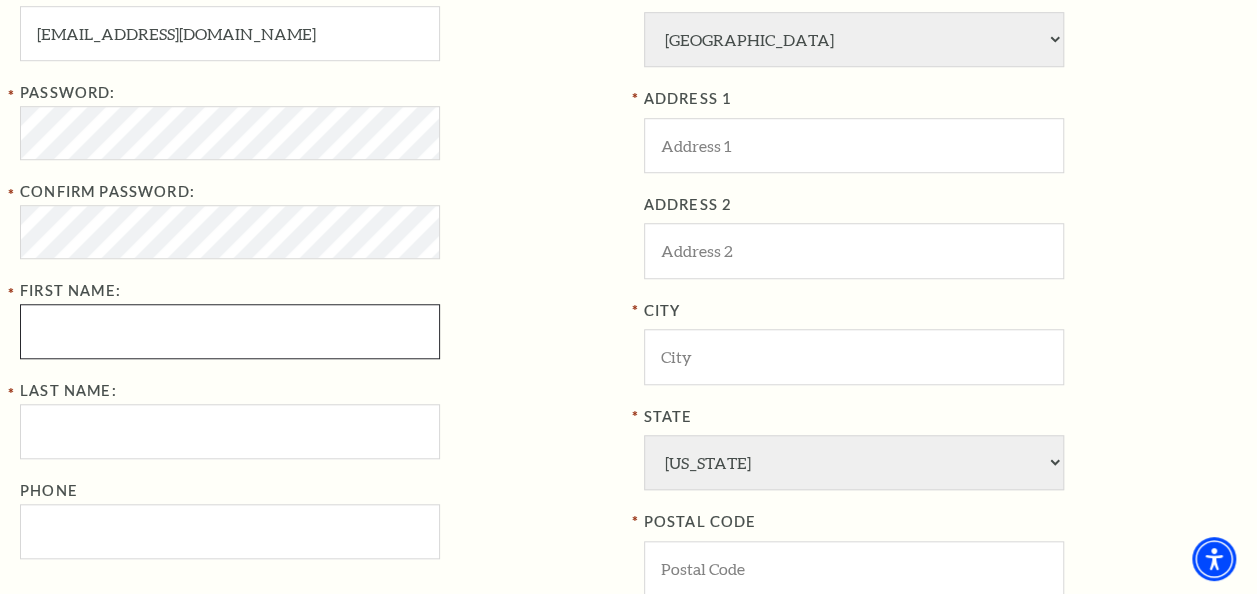 click on "First Name:" at bounding box center [230, 331] 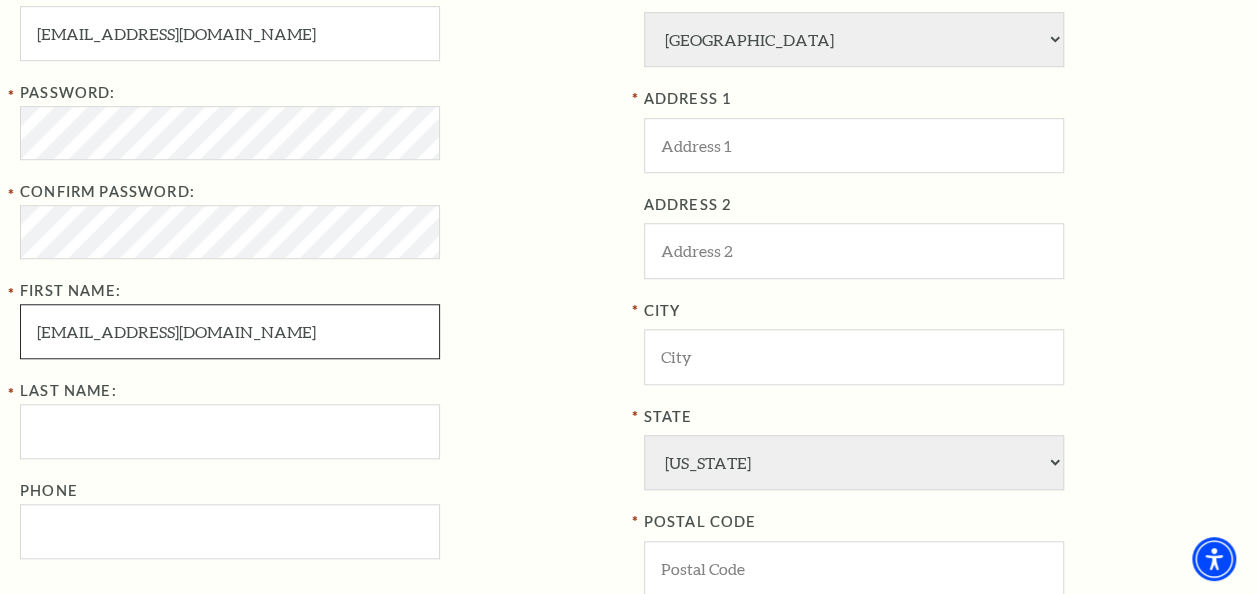 type on "arnoldsimon491@gmail.com" 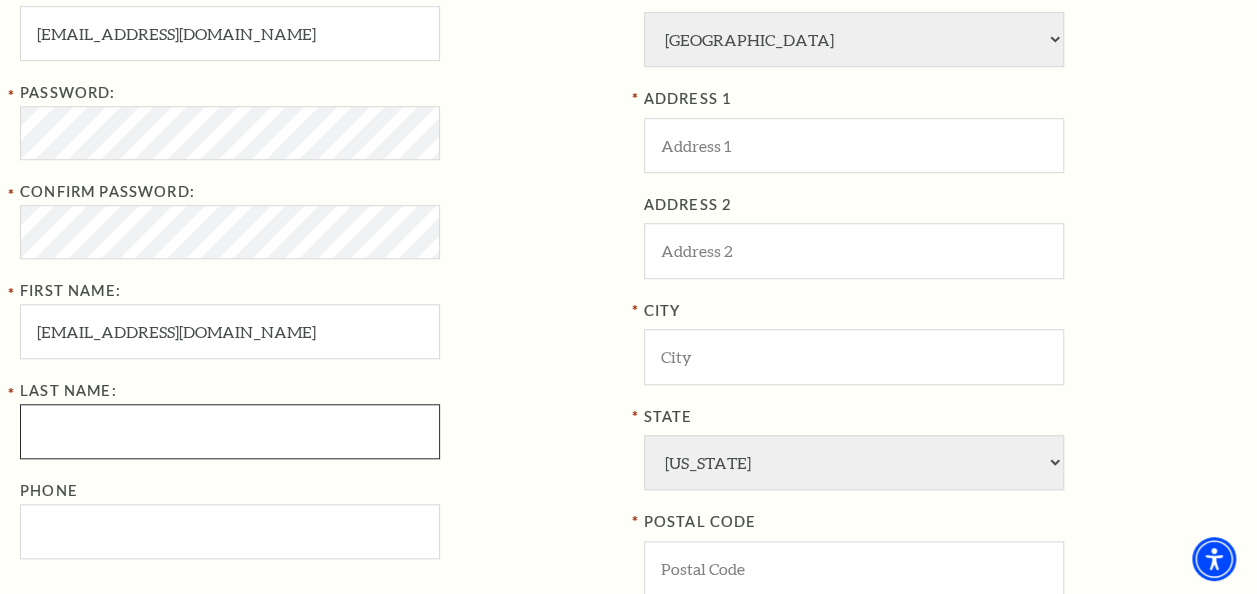 click on "Last Name:" at bounding box center [230, 431] 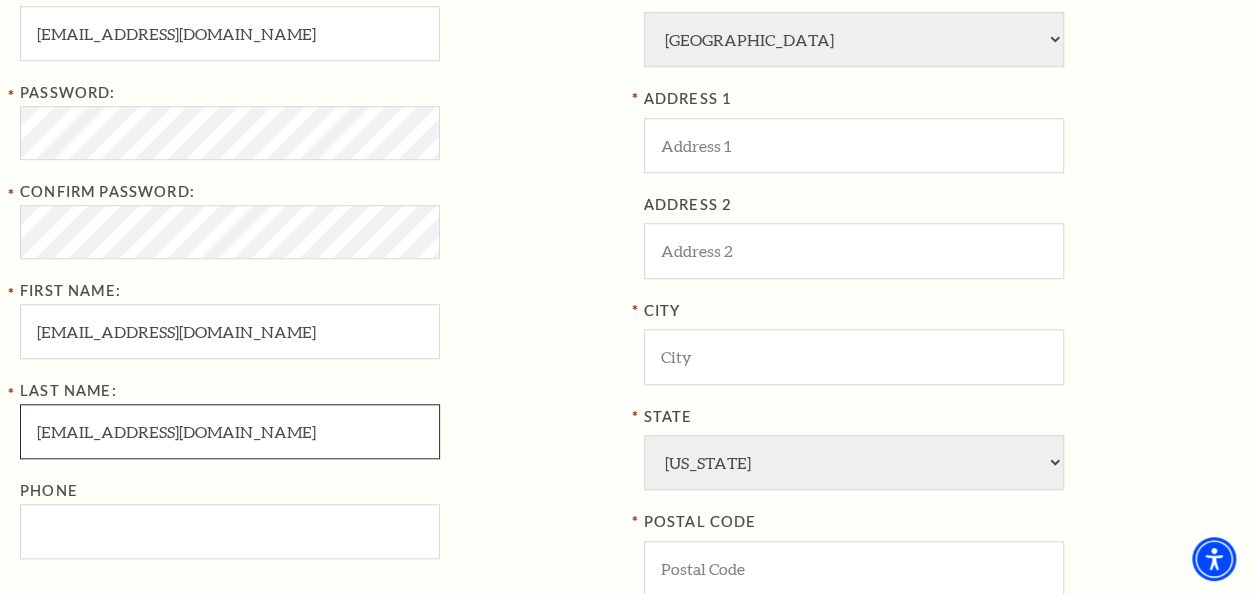 type on "arnoldsimon491@gmail.com" 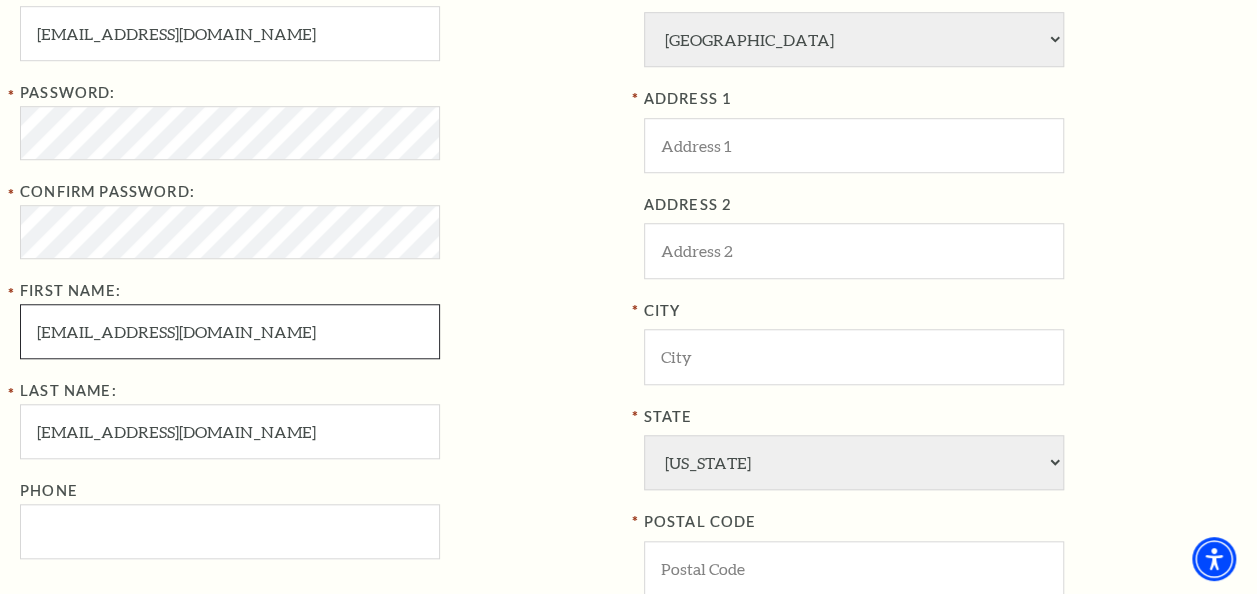drag, startPoint x: 88, startPoint y: 337, endPoint x: 573, endPoint y: 331, distance: 485.0371 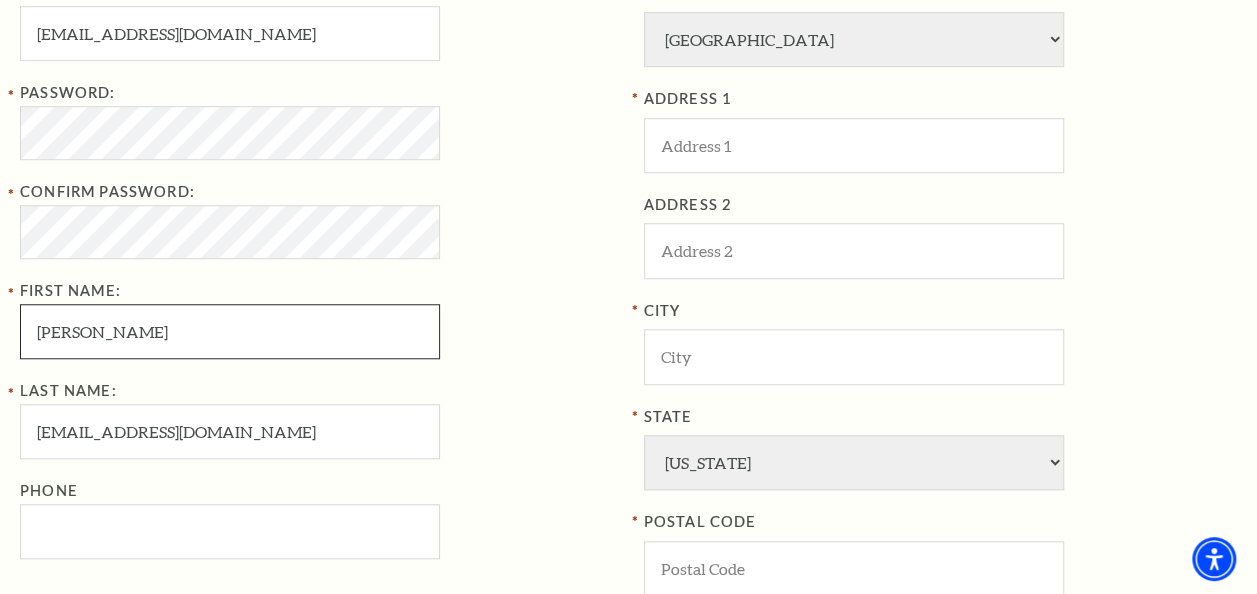 type on "arnold" 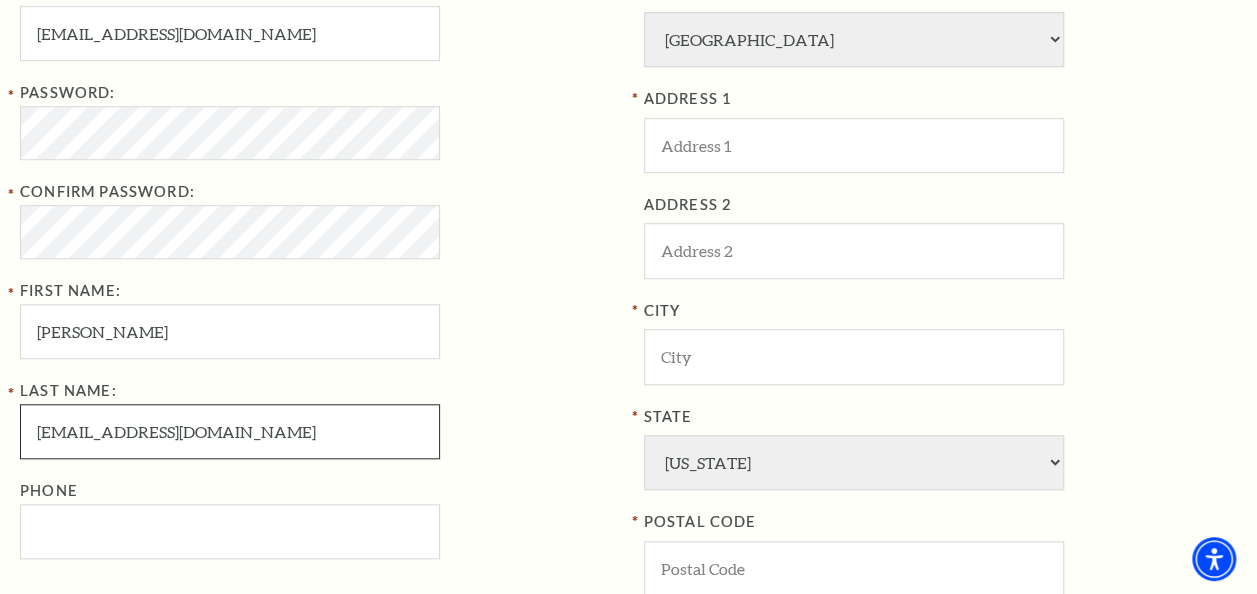 drag, startPoint x: 72, startPoint y: 432, endPoint x: -4, endPoint y: 432, distance: 76 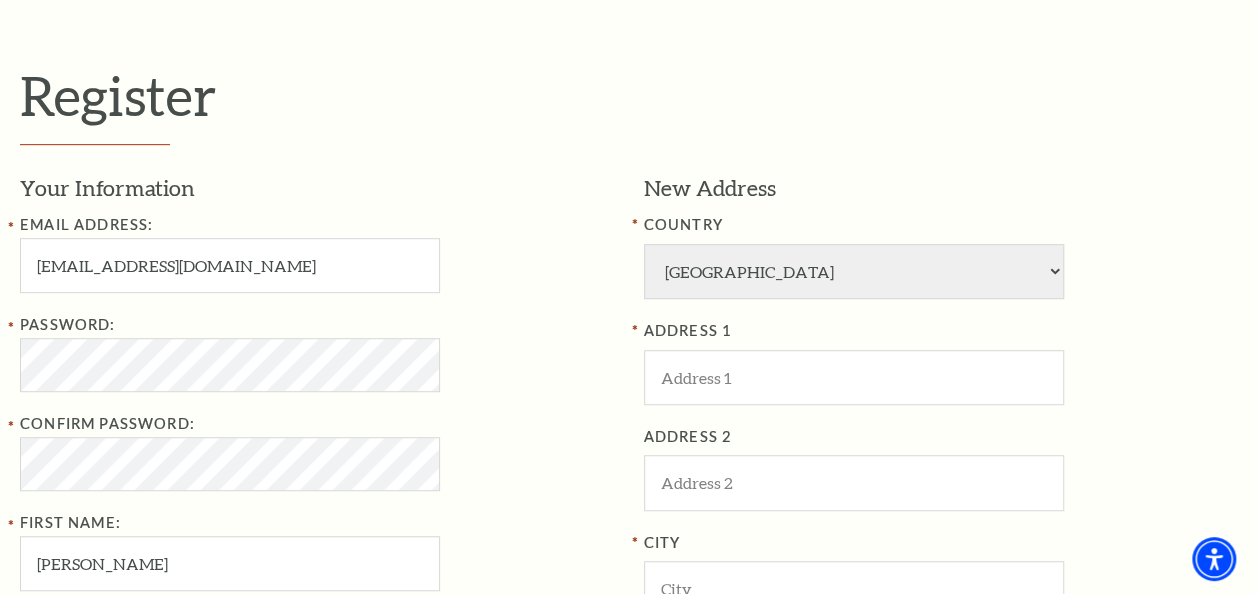 scroll, scrollTop: 500, scrollLeft: 0, axis: vertical 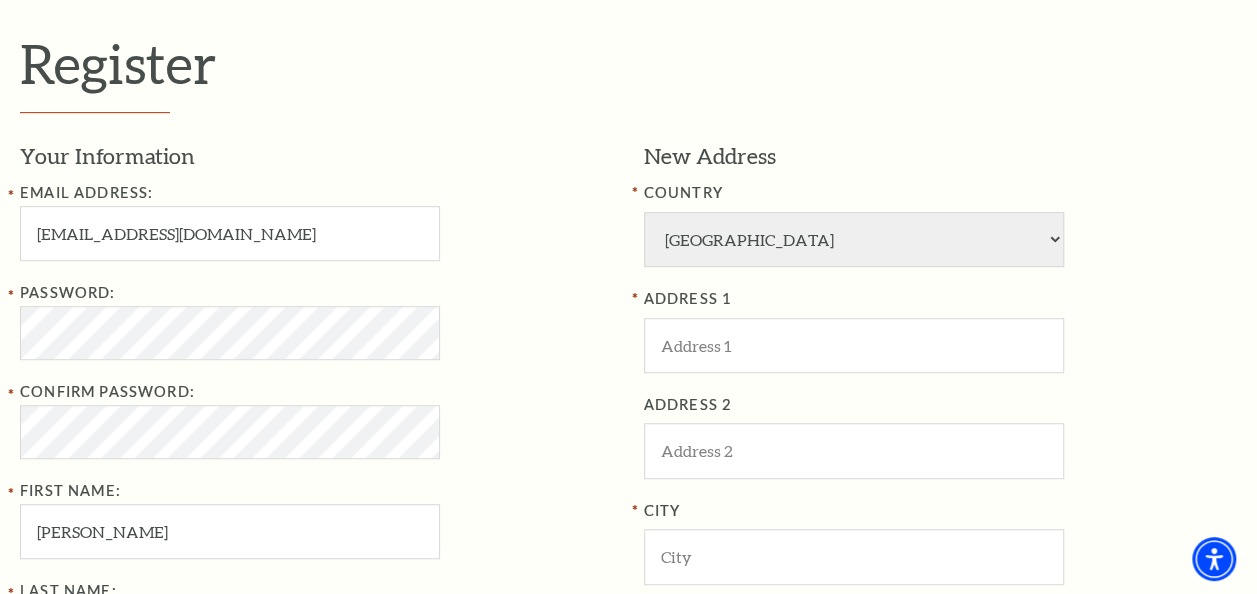 type on "simon" 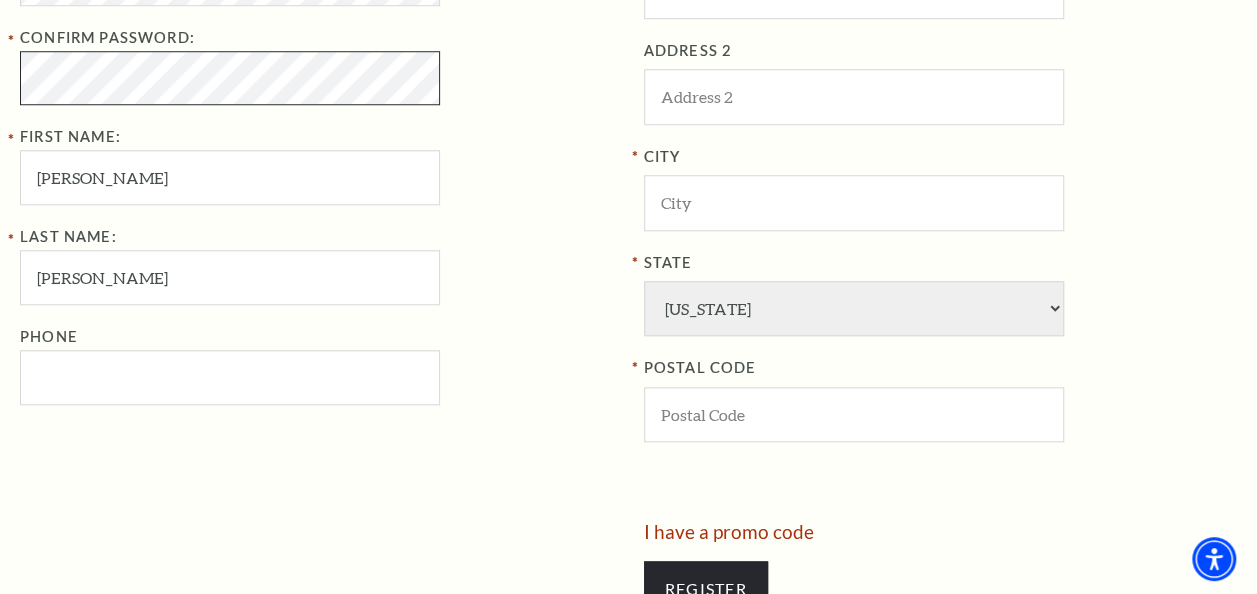 scroll, scrollTop: 900, scrollLeft: 0, axis: vertical 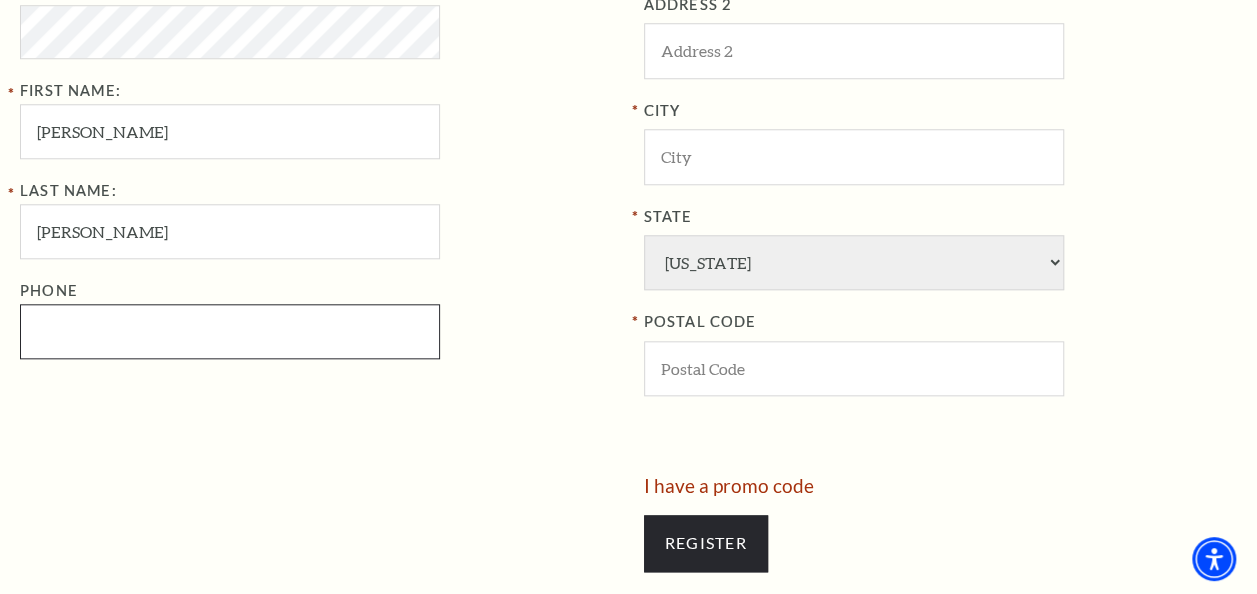 click on "Phone" at bounding box center (230, 331) 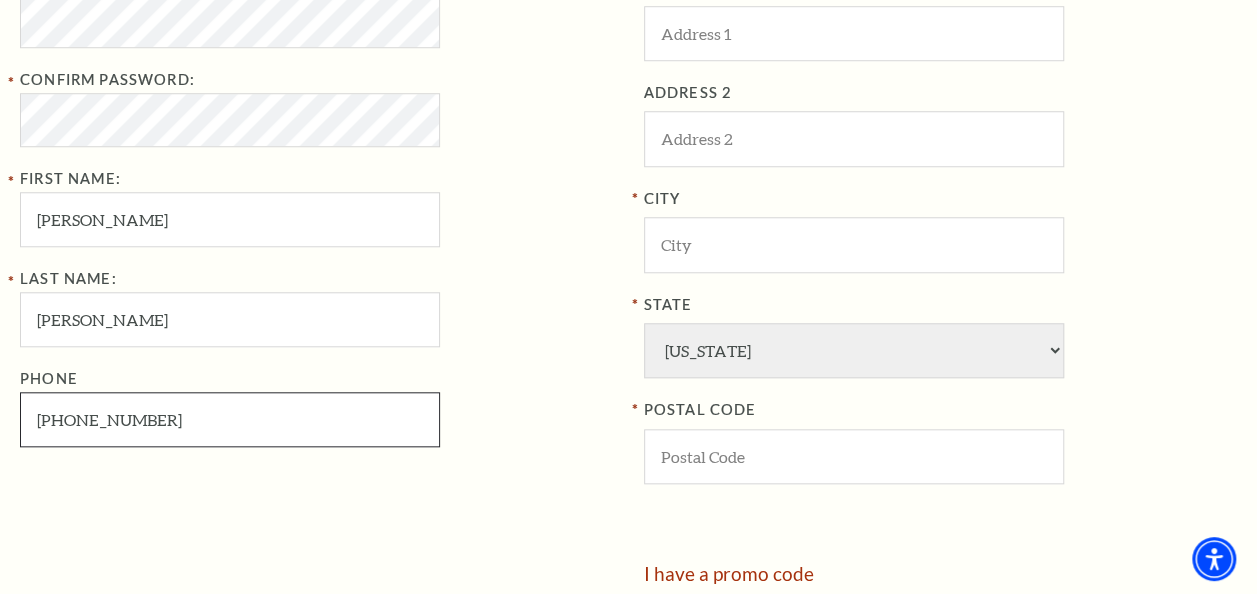 scroll, scrollTop: 700, scrollLeft: 0, axis: vertical 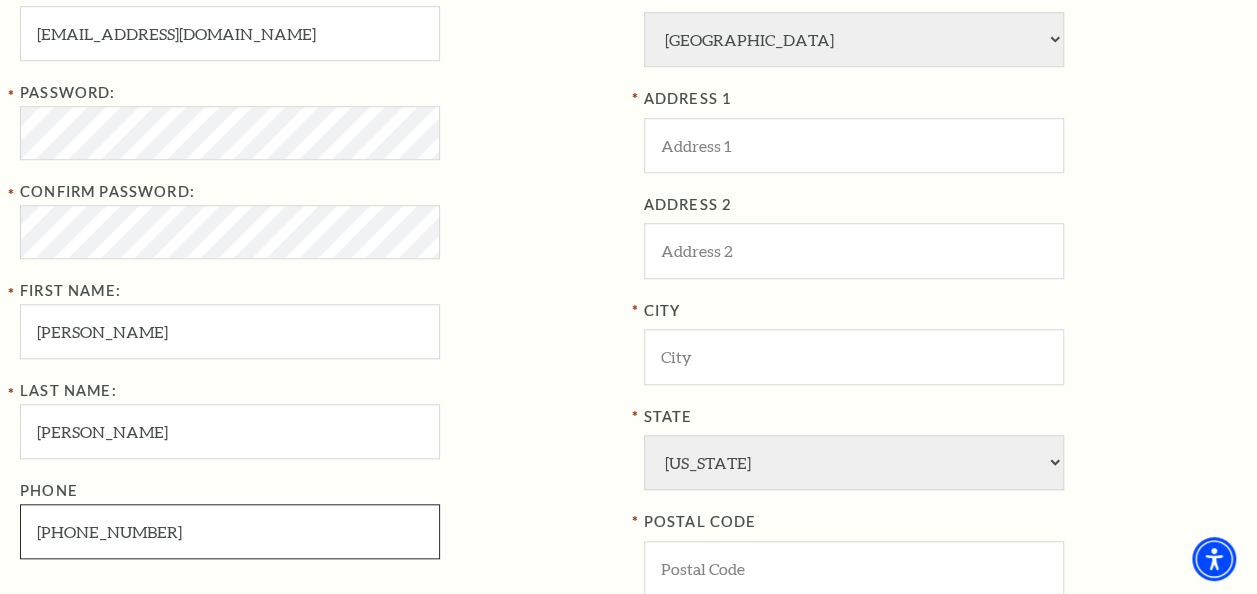 type on "817-490-0261" 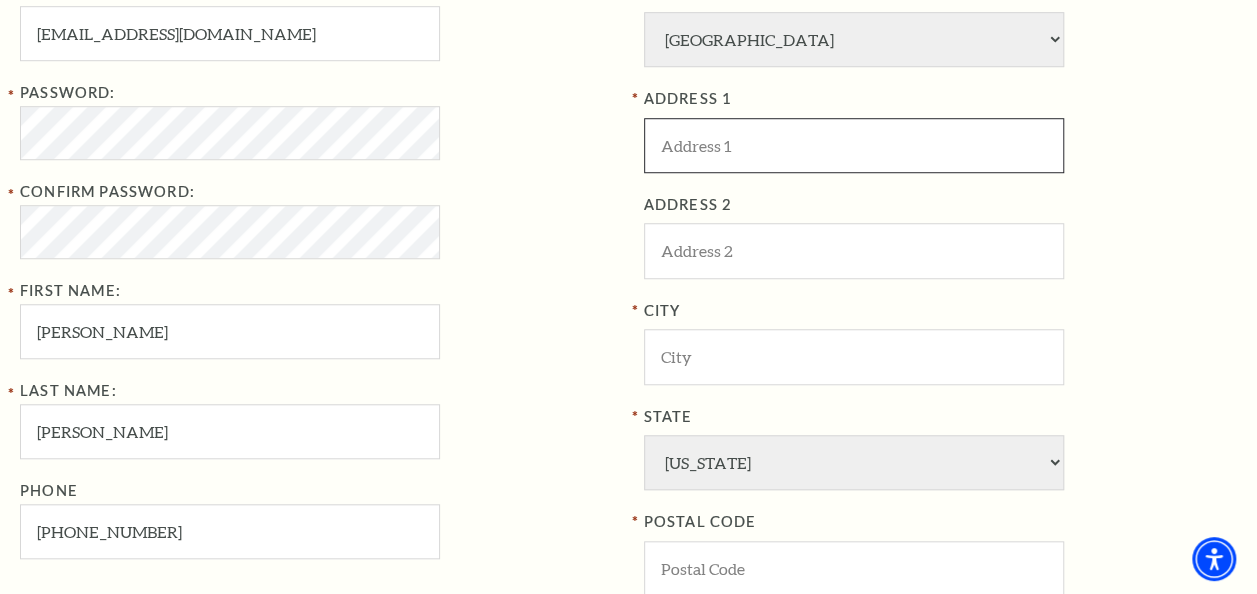 click at bounding box center [854, 145] 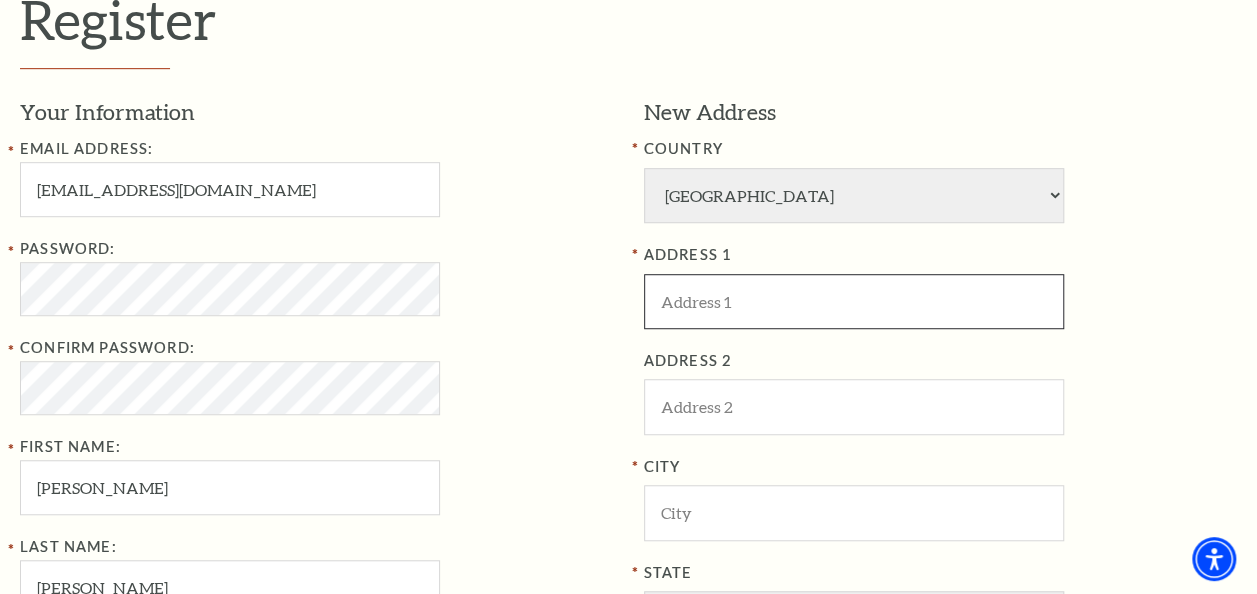 scroll, scrollTop: 500, scrollLeft: 0, axis: vertical 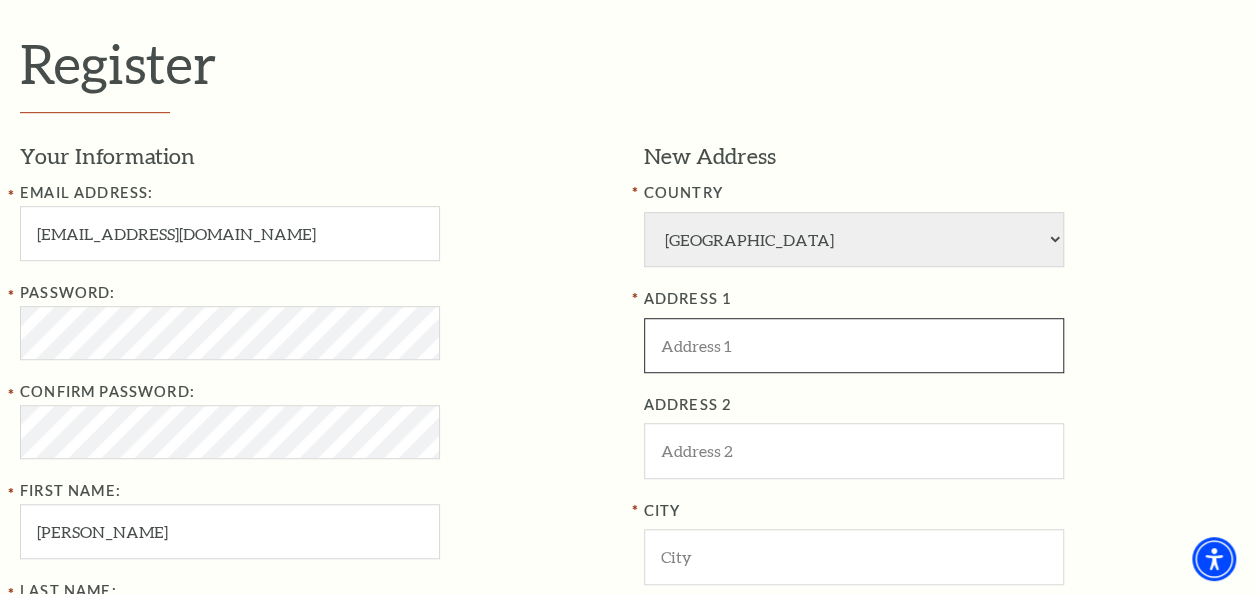 paste on "4016 Hawlet St, Fort Worth, TX 76103" 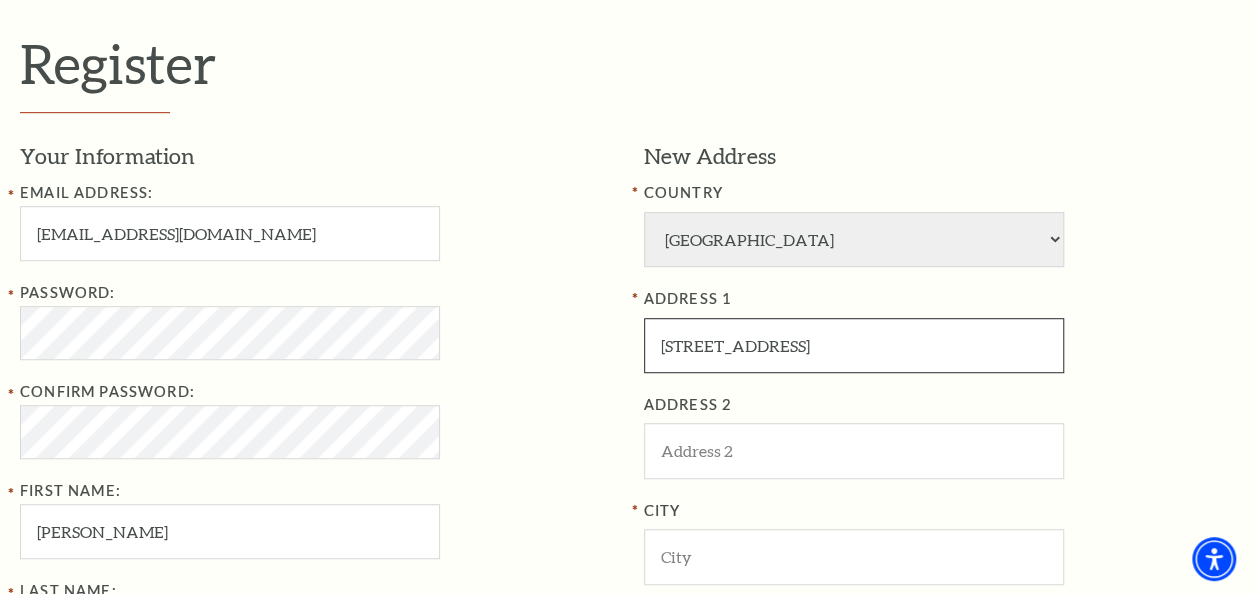 click on "4016 Hawlet St, Fort Worth, TX 76103" at bounding box center [854, 345] 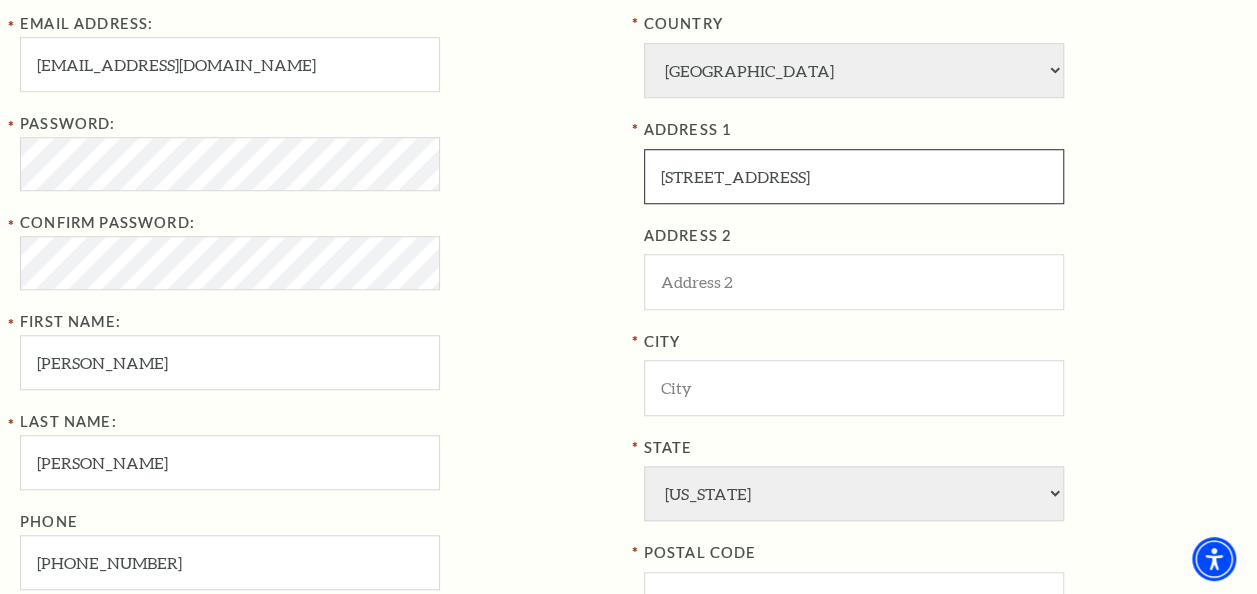 scroll, scrollTop: 900, scrollLeft: 0, axis: vertical 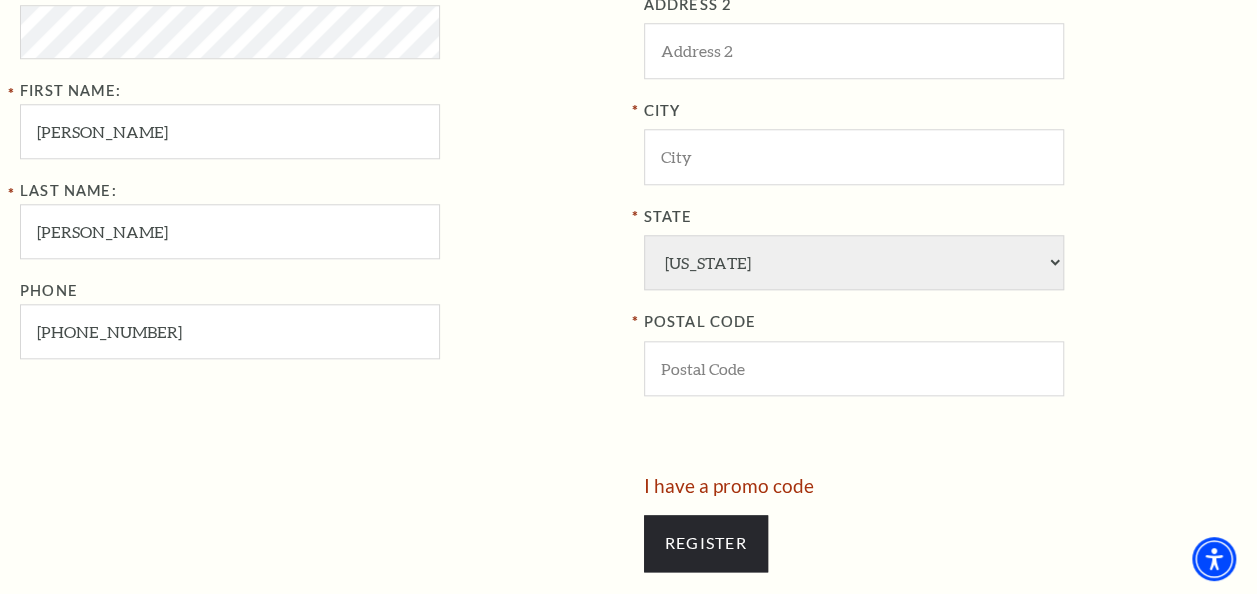 type on "4016 Hawlet St, Fort Worth, TX 76103" 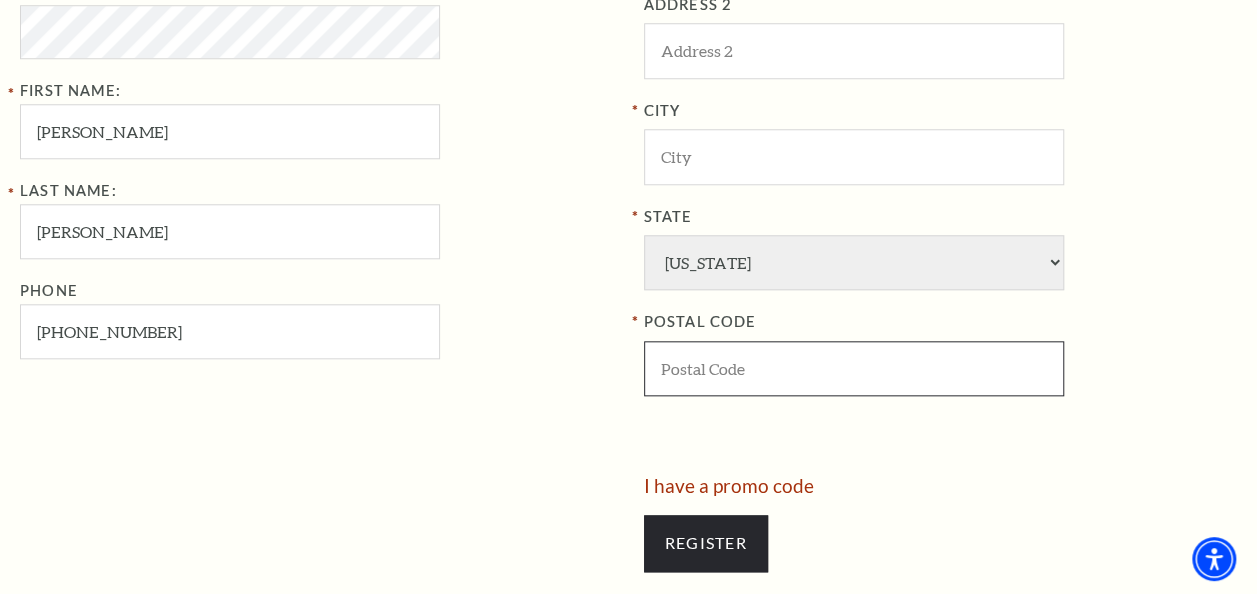 click at bounding box center [854, 368] 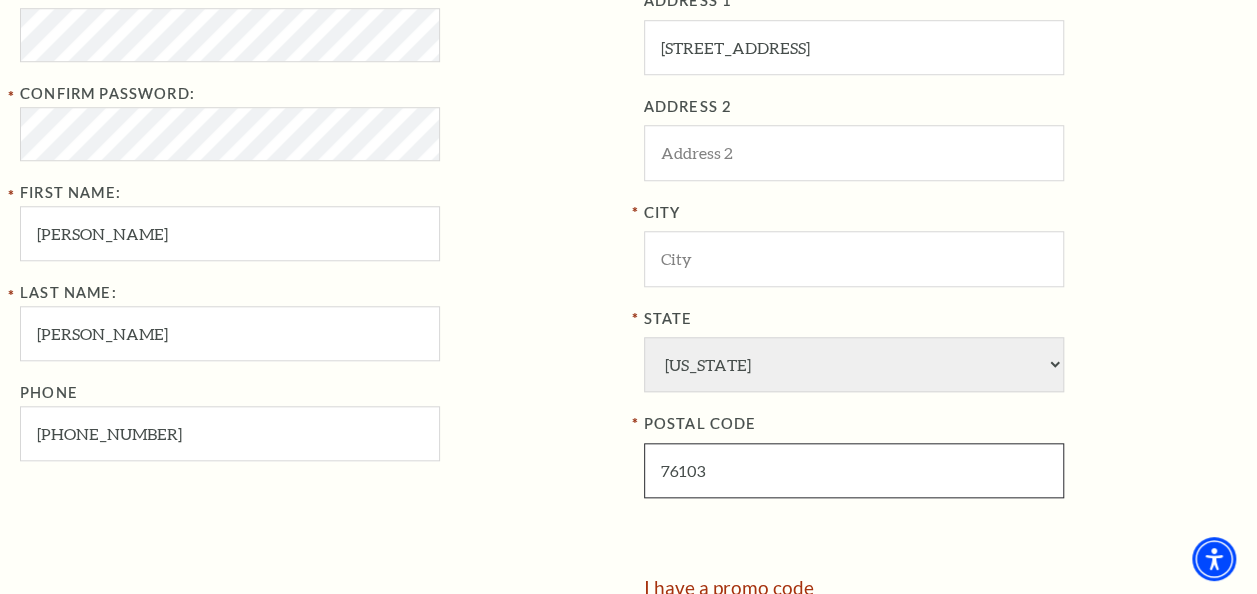 scroll, scrollTop: 700, scrollLeft: 0, axis: vertical 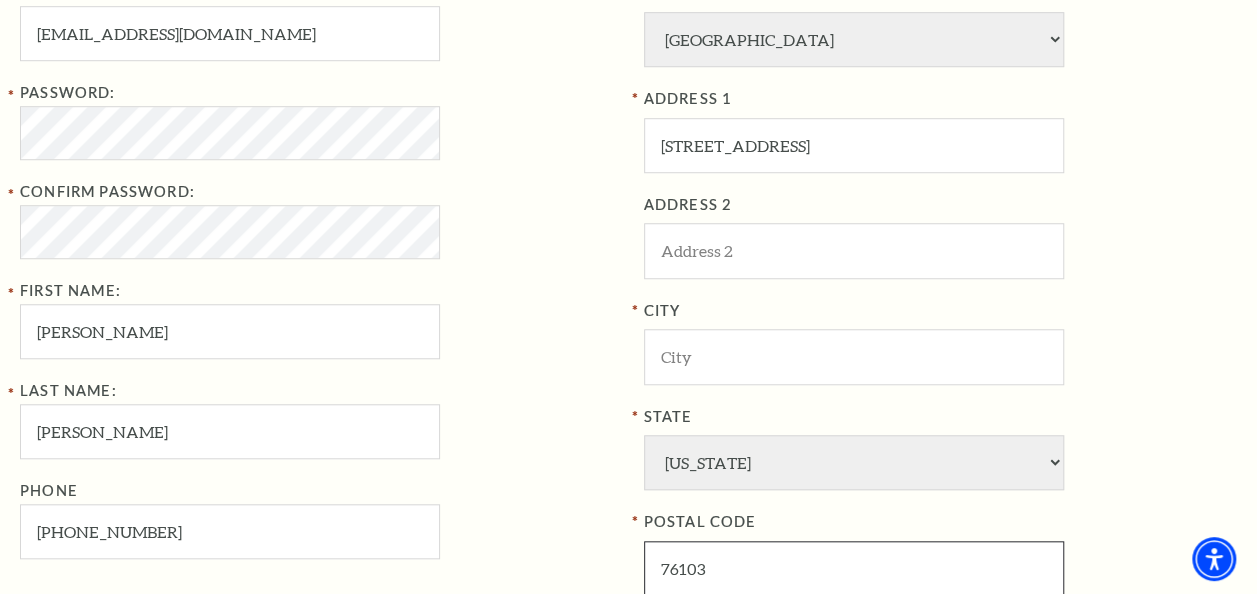 type on "76103" 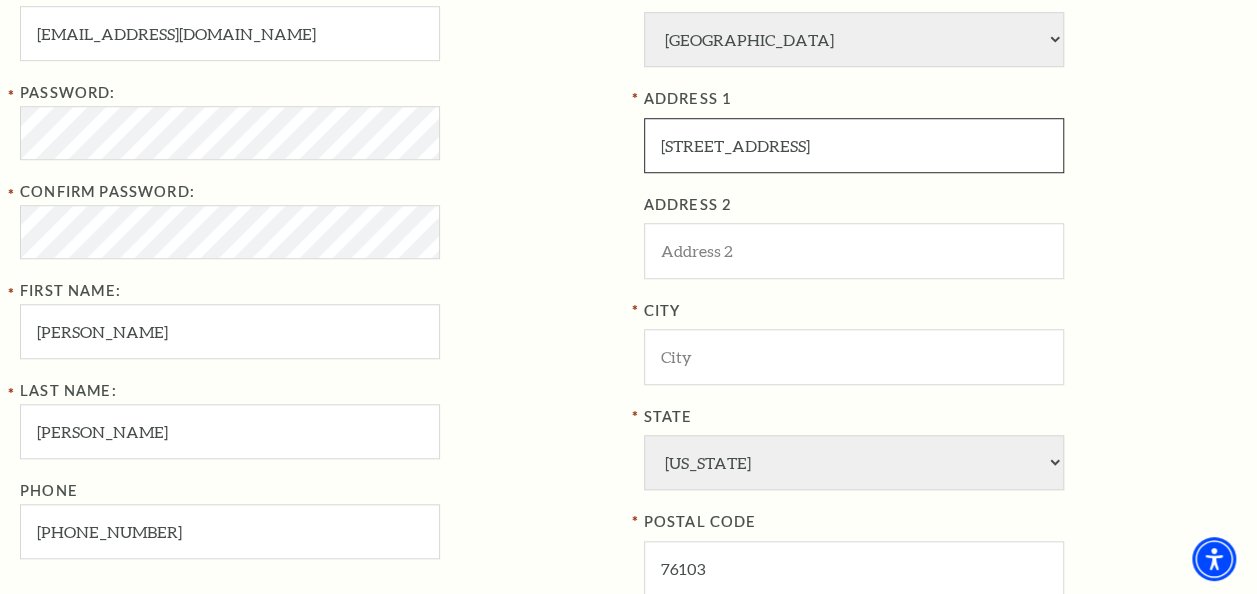 drag, startPoint x: 778, startPoint y: 152, endPoint x: 860, endPoint y: 147, distance: 82.1523 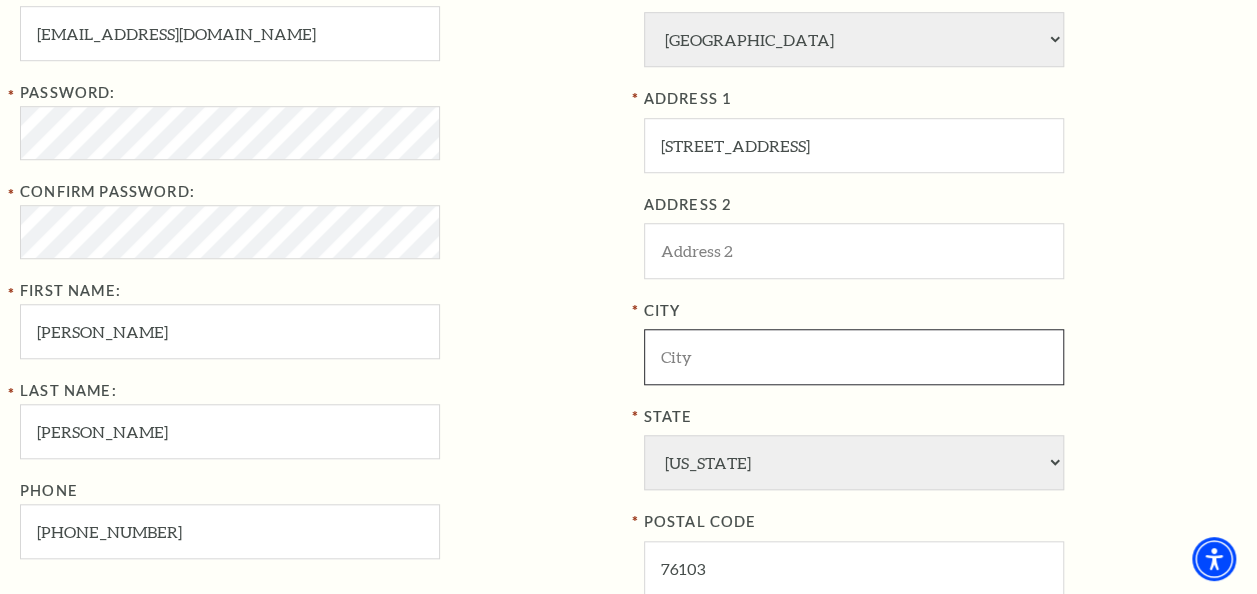 click at bounding box center [854, 356] 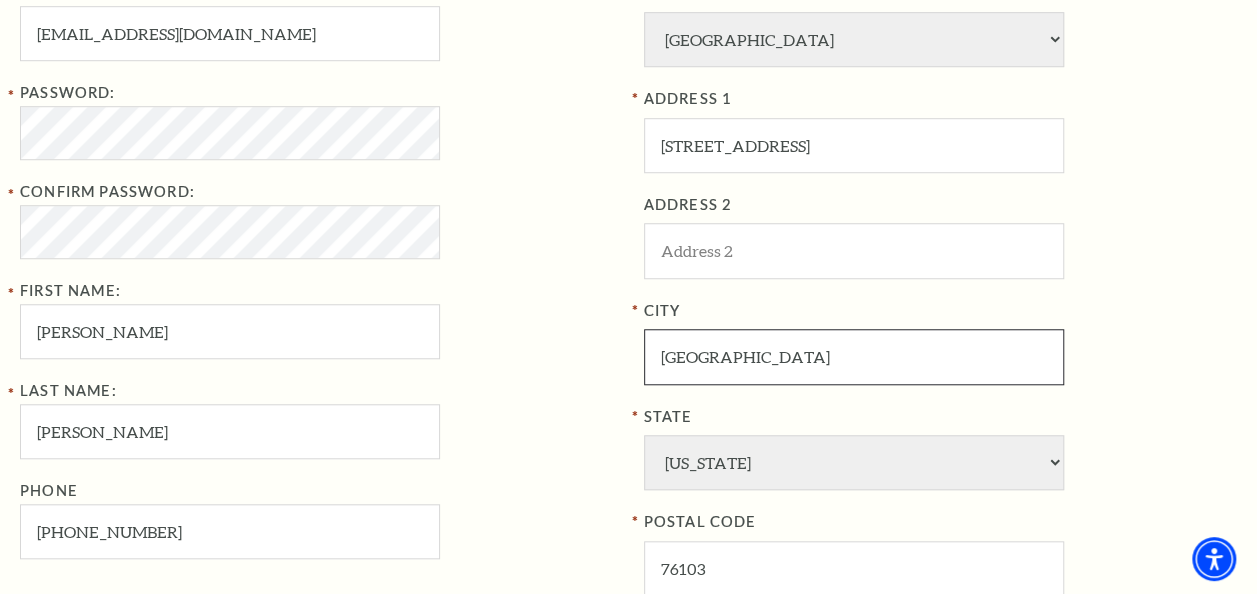 type on "[GEOGRAPHIC_DATA]" 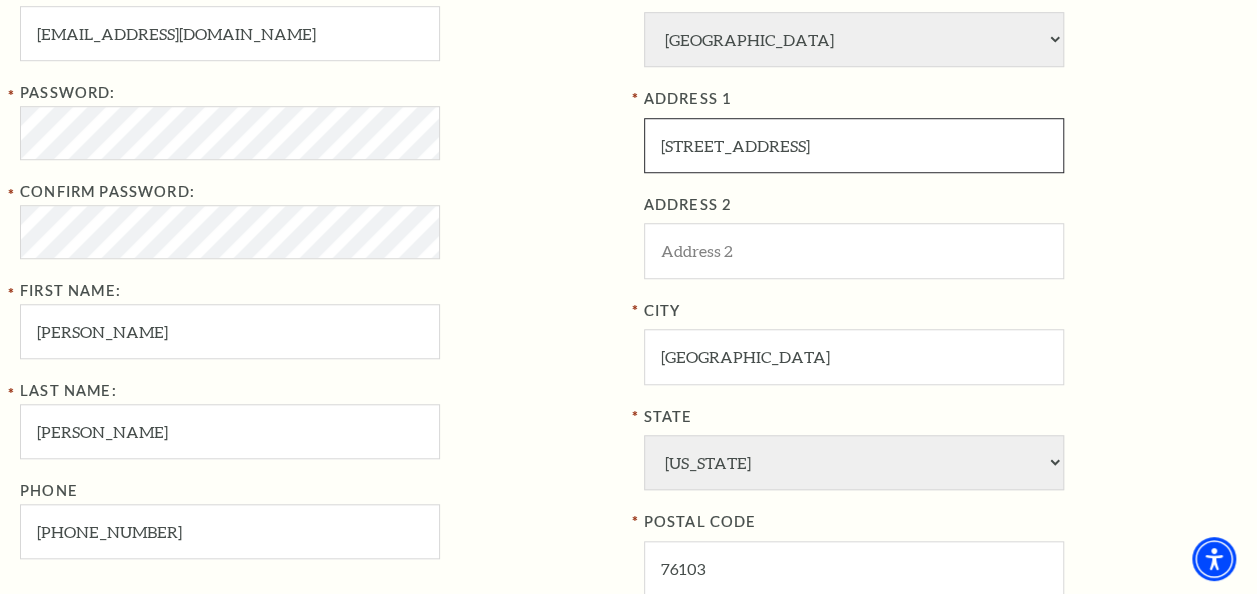 drag, startPoint x: 770, startPoint y: 147, endPoint x: 1221, endPoint y: 121, distance: 451.7488 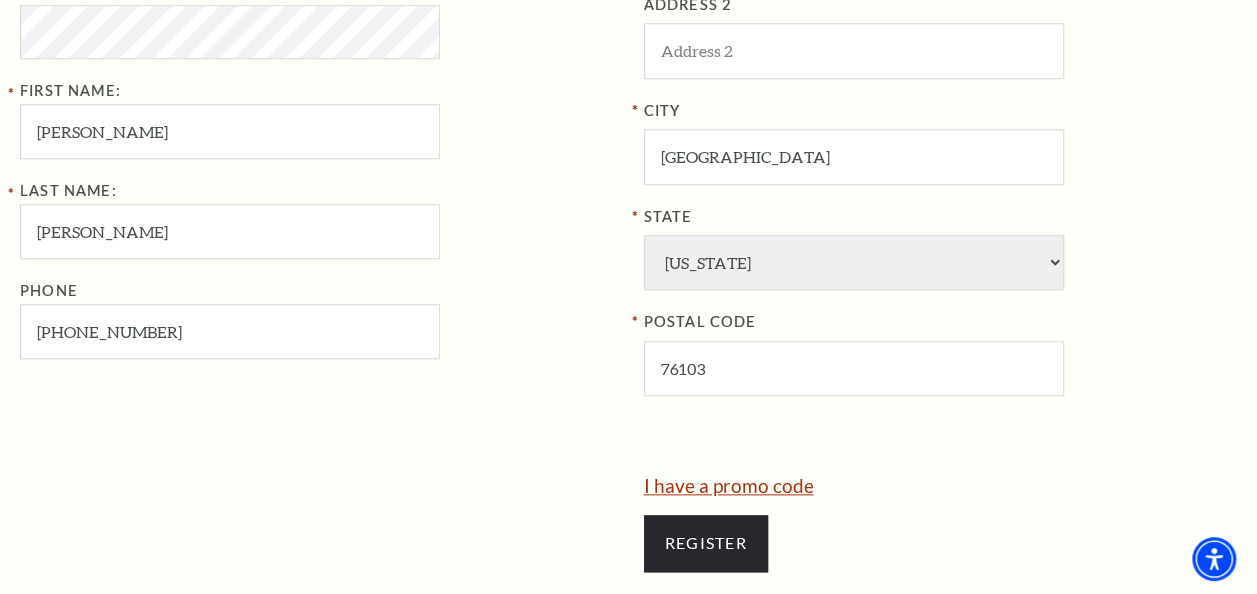 scroll, scrollTop: 1000, scrollLeft: 0, axis: vertical 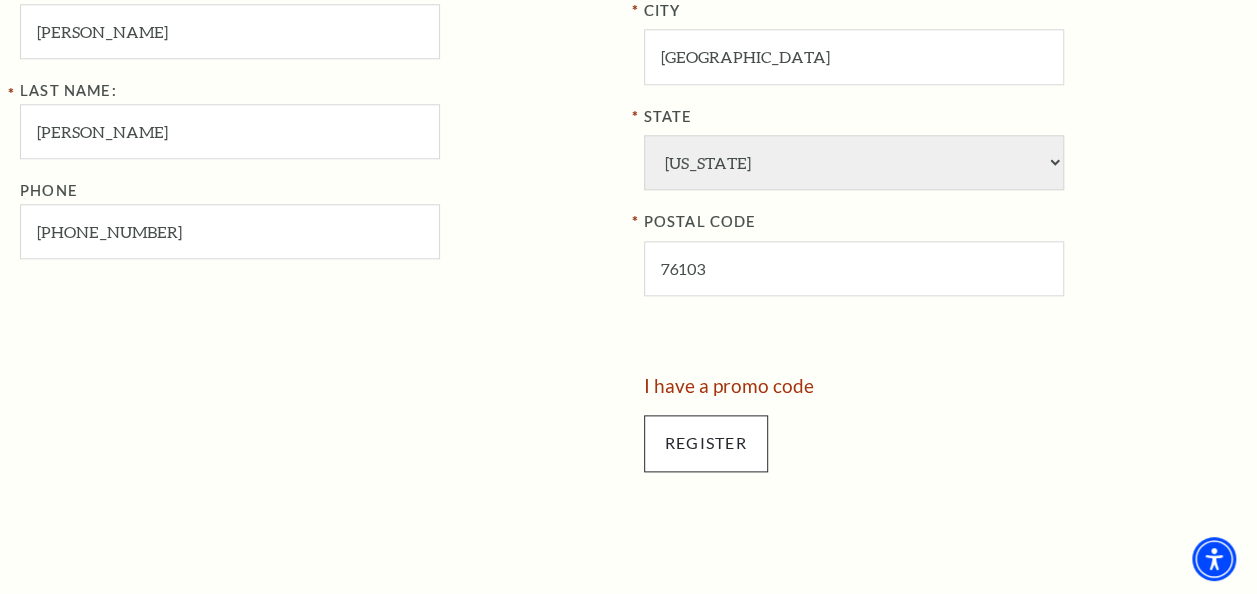type on "[STREET_ADDRESS]" 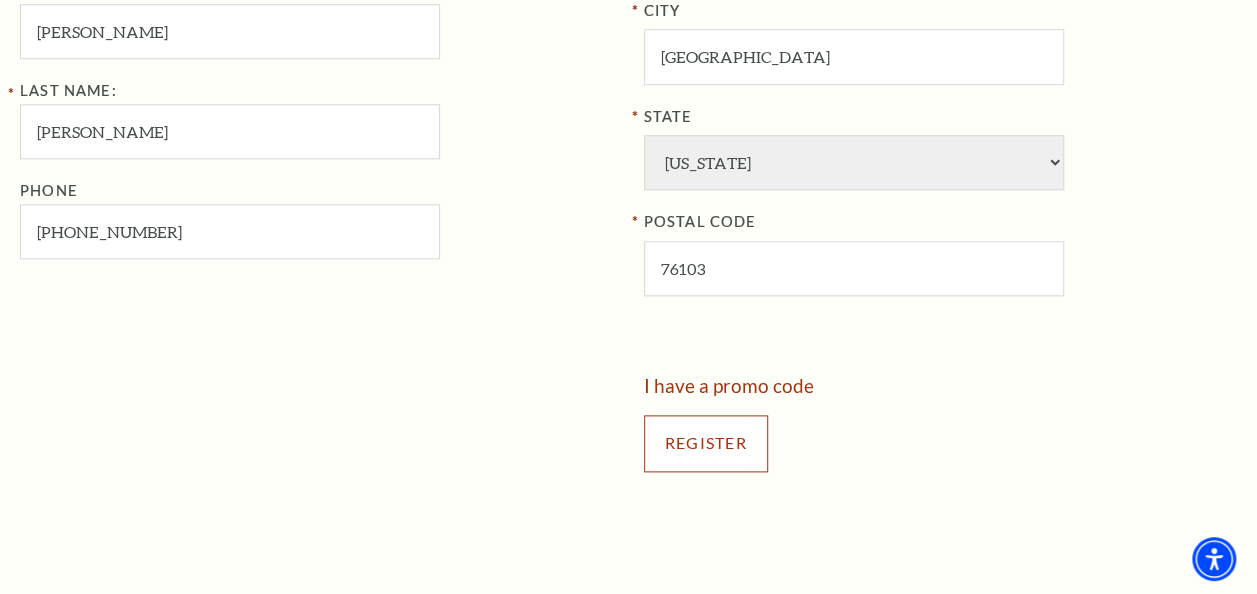 click on "Register" at bounding box center [706, 443] 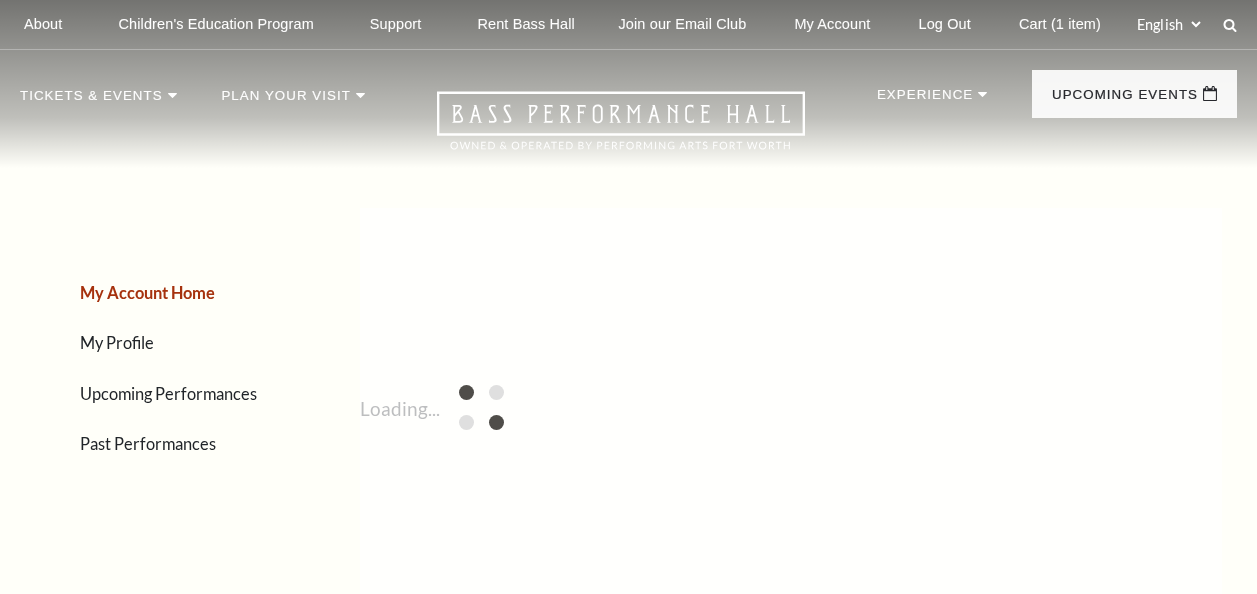 scroll, scrollTop: 0, scrollLeft: 0, axis: both 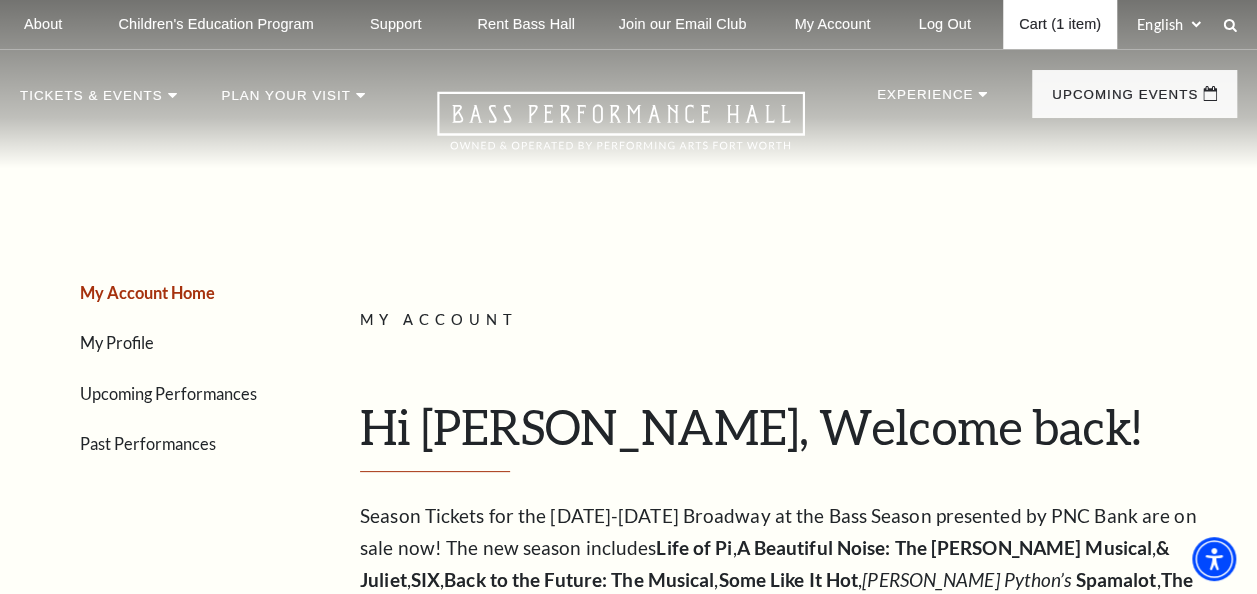 click on "Cart (1 item)" at bounding box center (1060, 24) 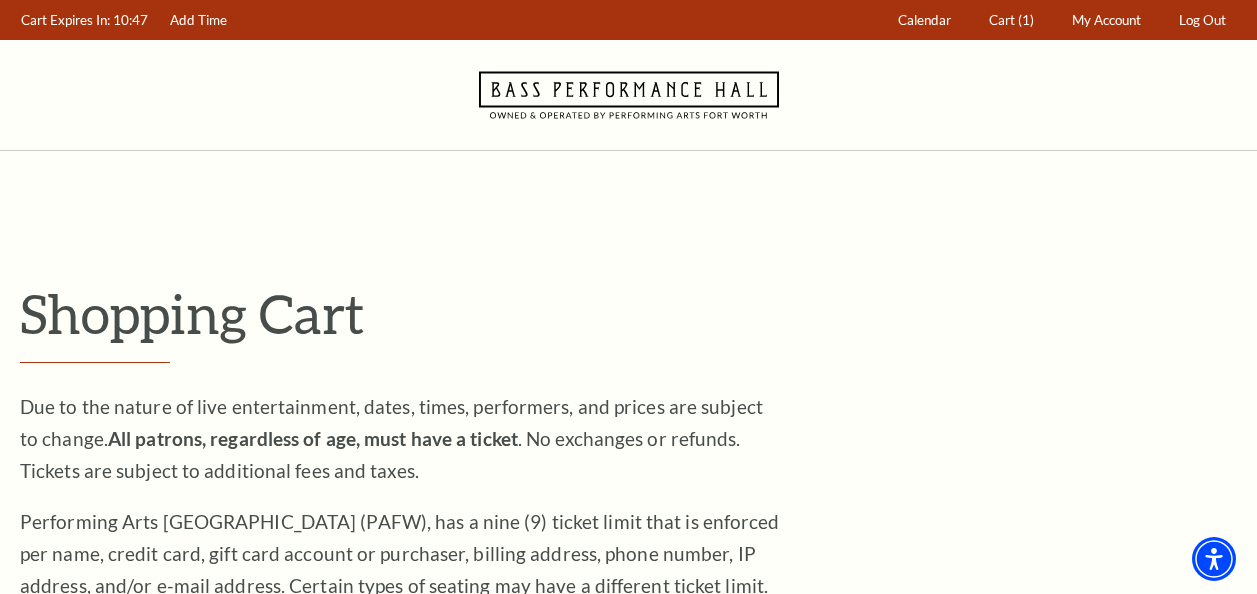 scroll, scrollTop: 0, scrollLeft: 0, axis: both 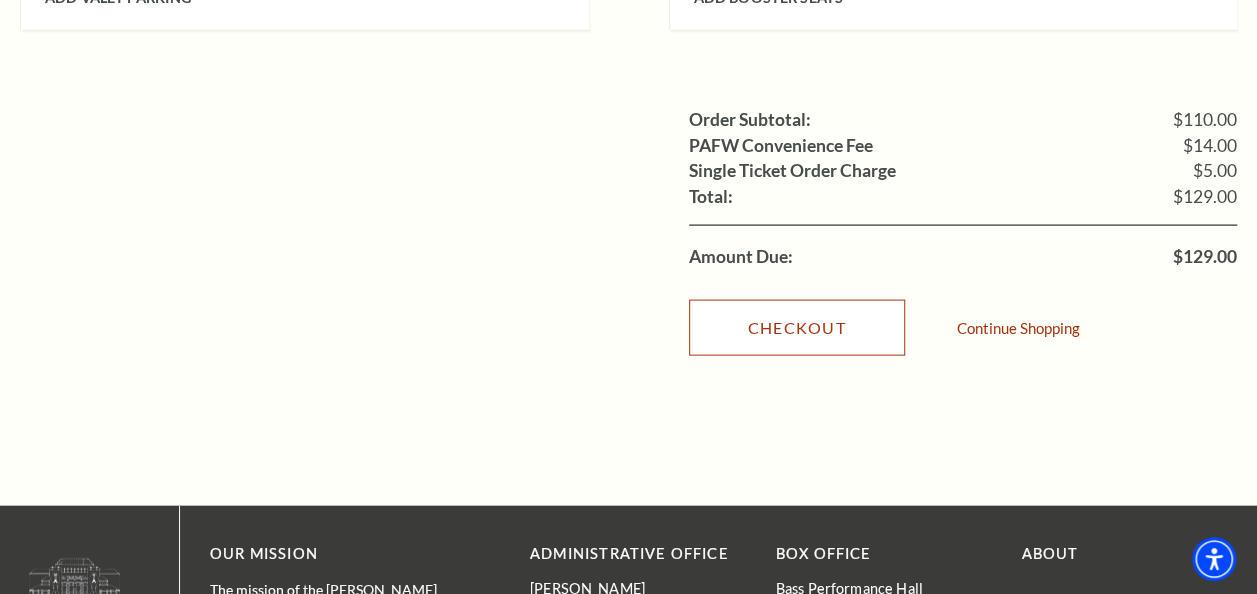 click on "Checkout" at bounding box center (797, 328) 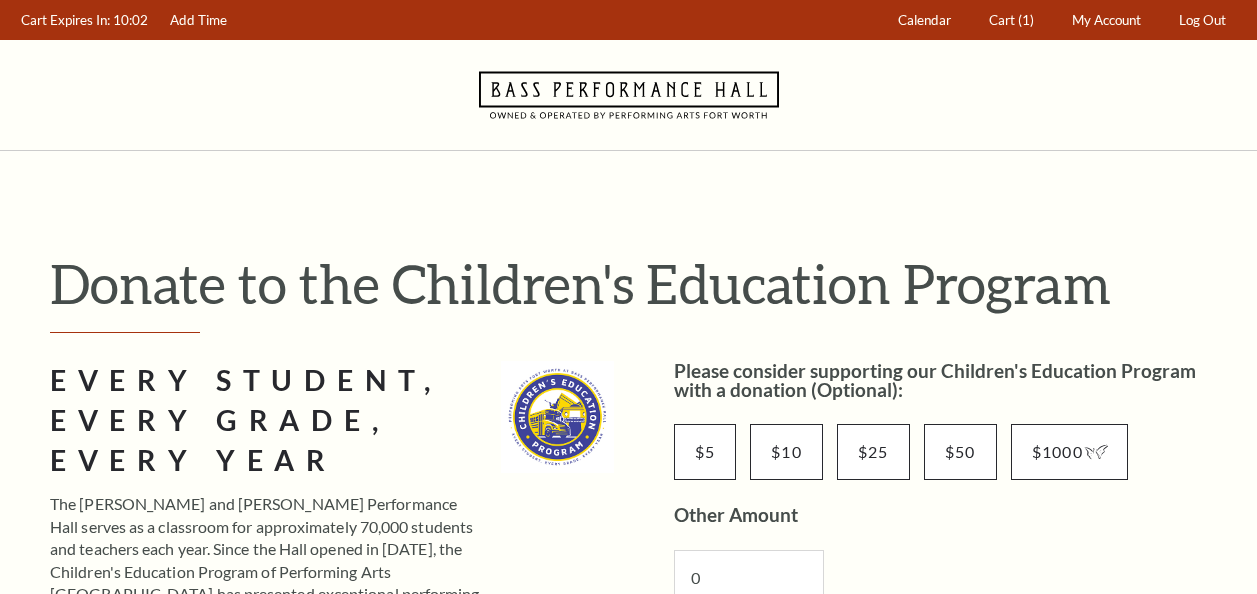 scroll, scrollTop: 0, scrollLeft: 0, axis: both 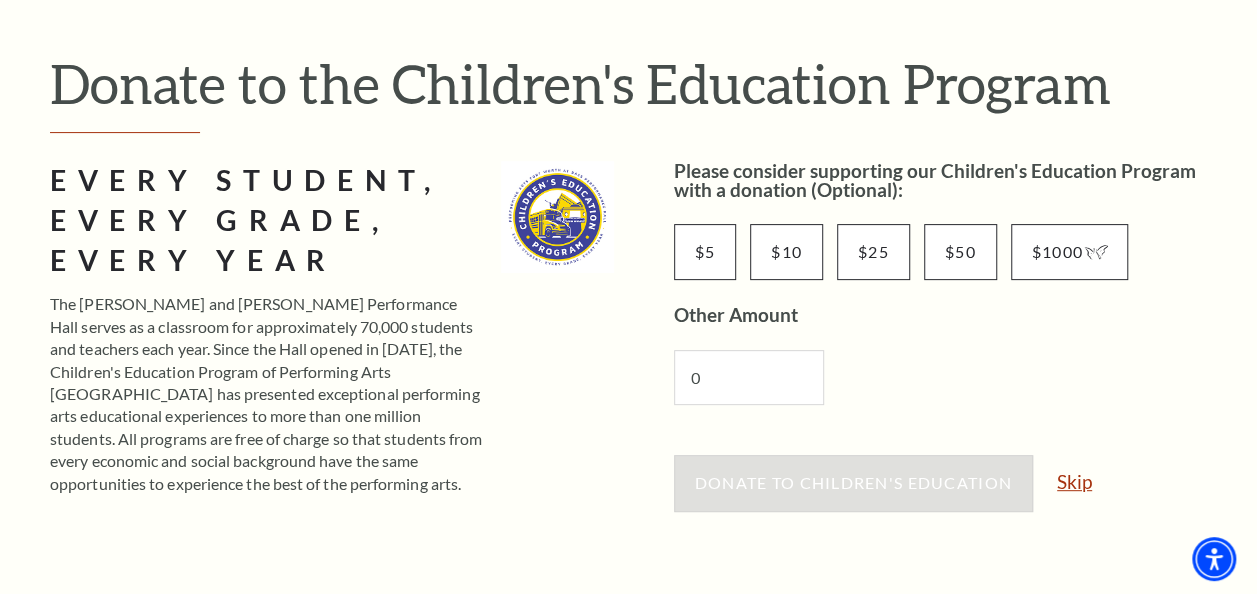click on "Skip" at bounding box center [1074, 481] 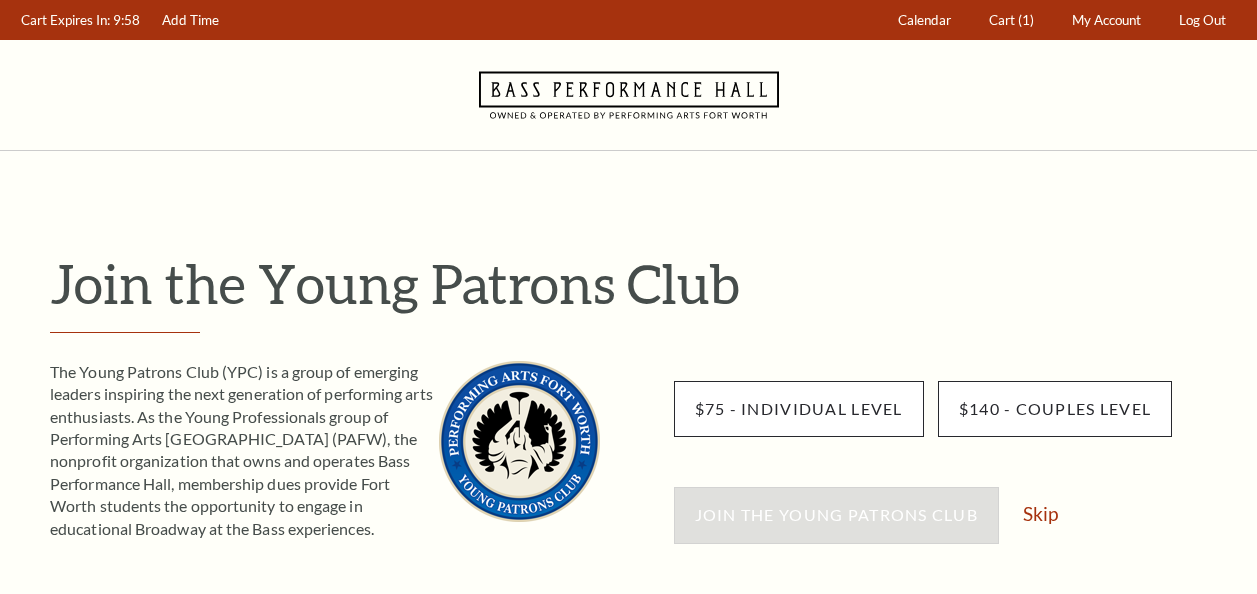 scroll, scrollTop: 0, scrollLeft: 0, axis: both 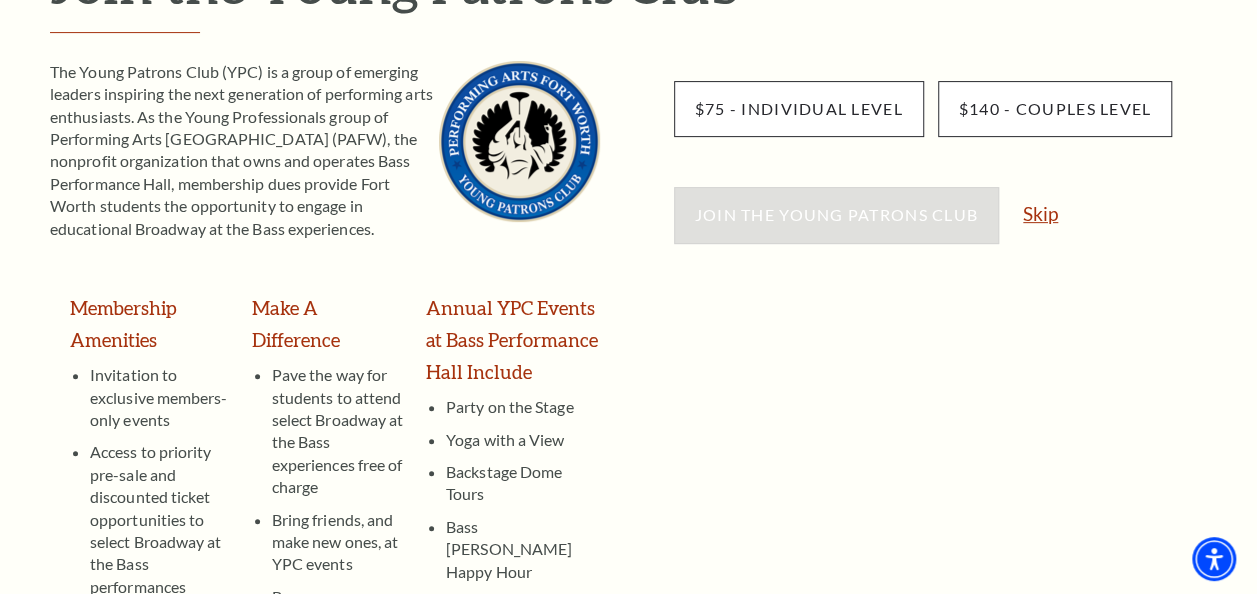click on "Skip" at bounding box center (1040, 213) 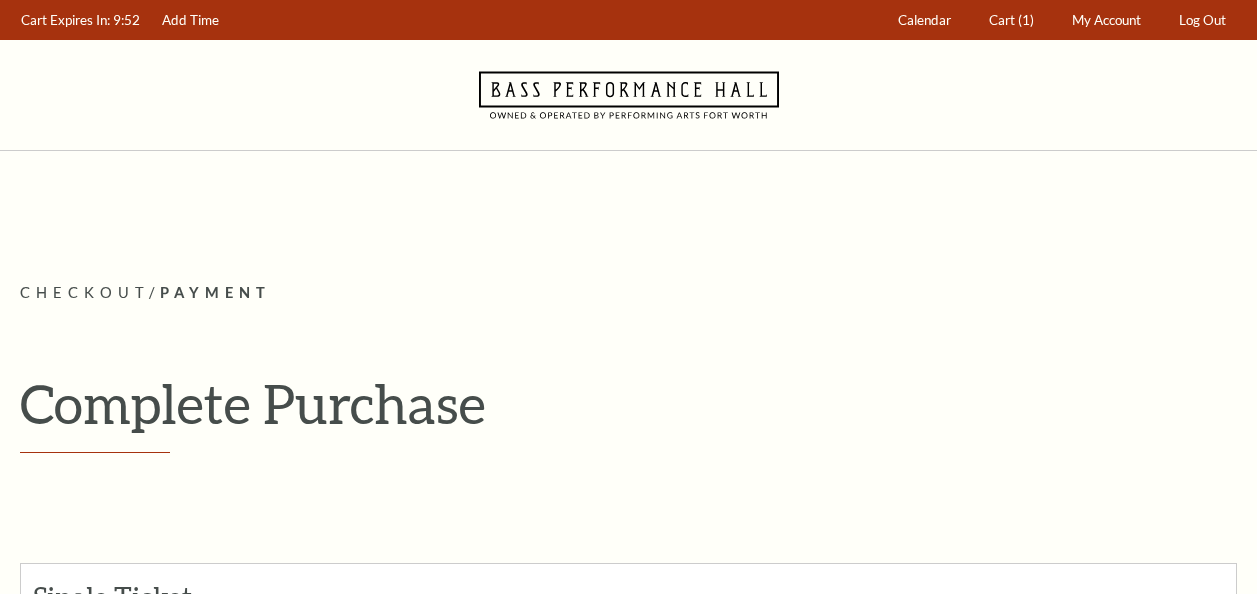 scroll, scrollTop: 0, scrollLeft: 0, axis: both 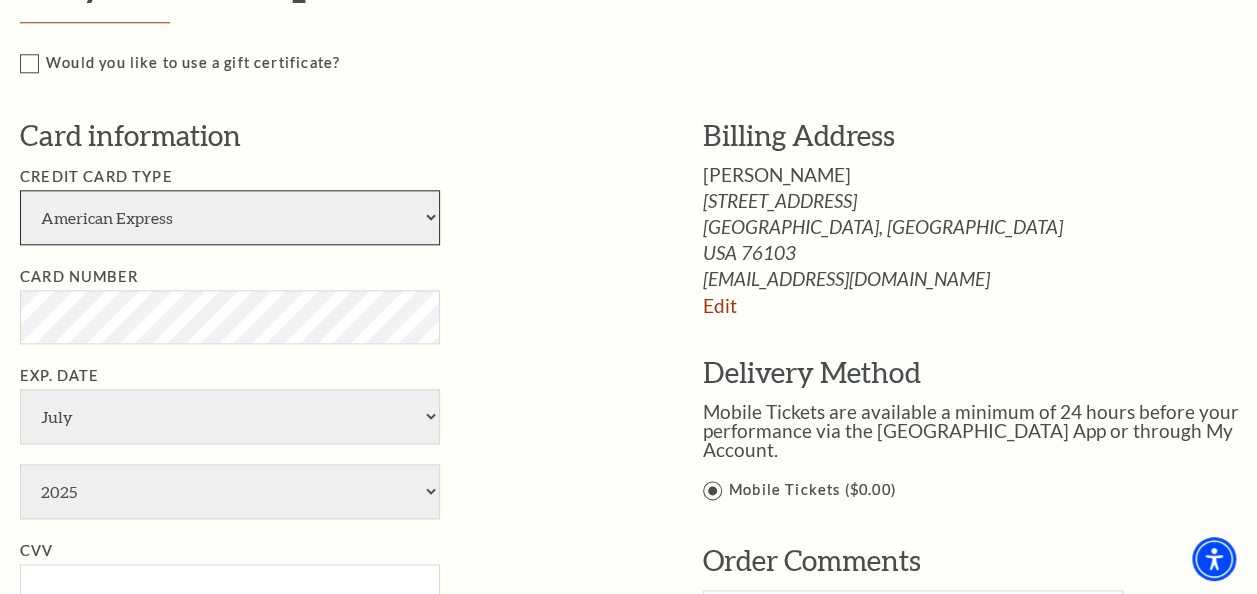click on "American Express
Visa
Master Card
Discover" at bounding box center (230, 217) 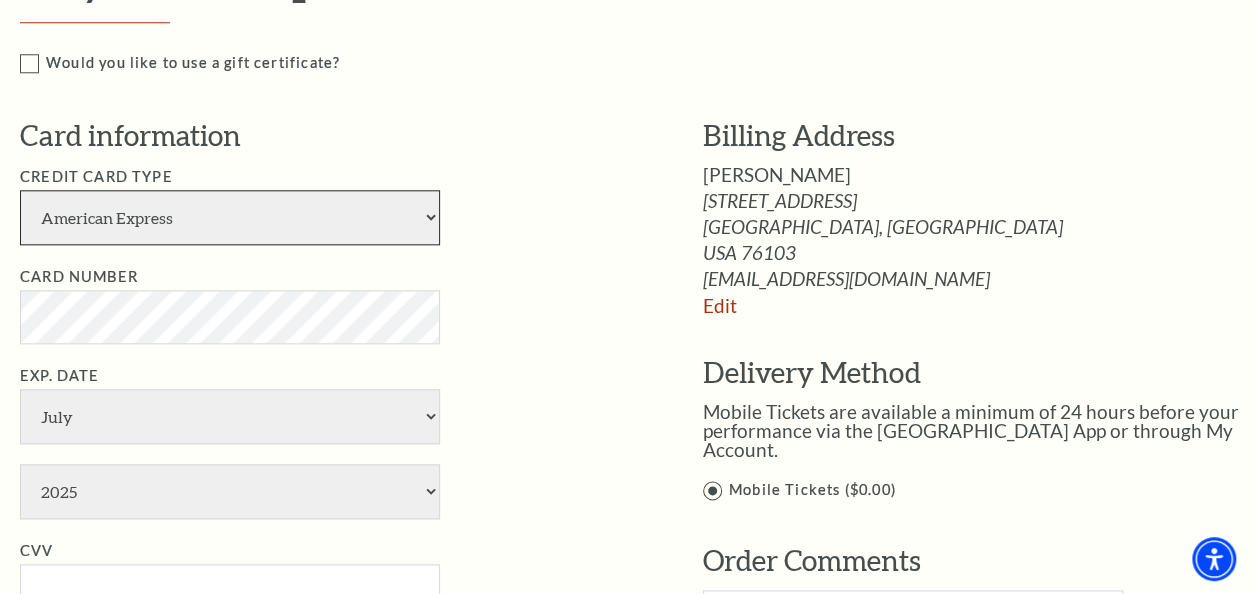 select on "24" 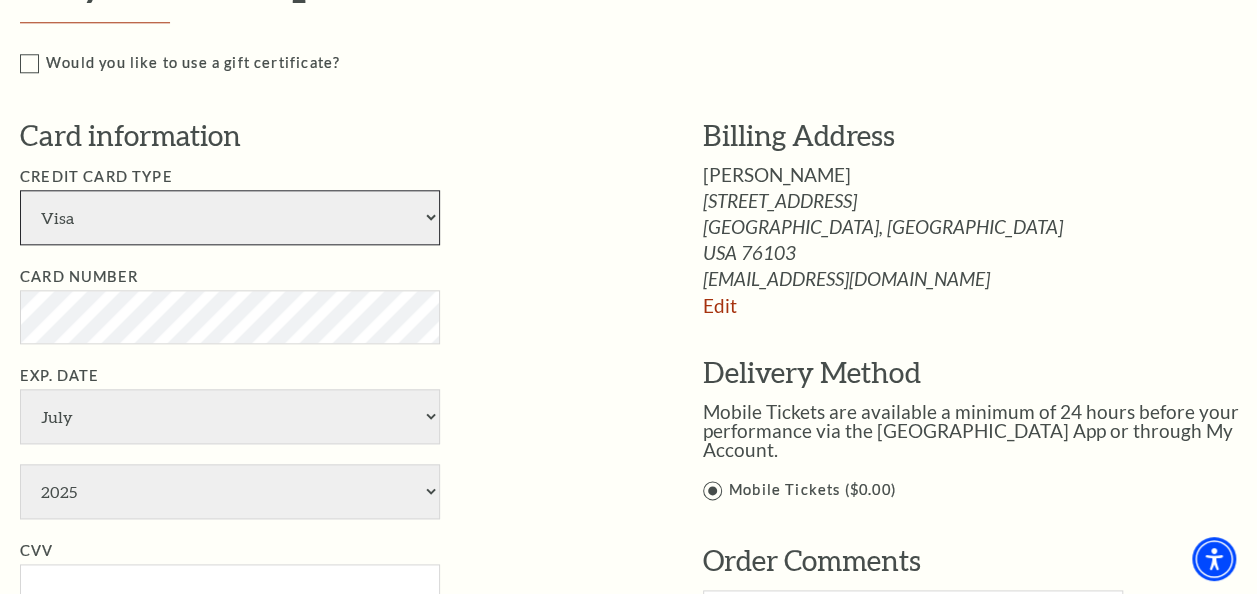 click on "American Express
Visa
Master Card
Discover" at bounding box center (230, 217) 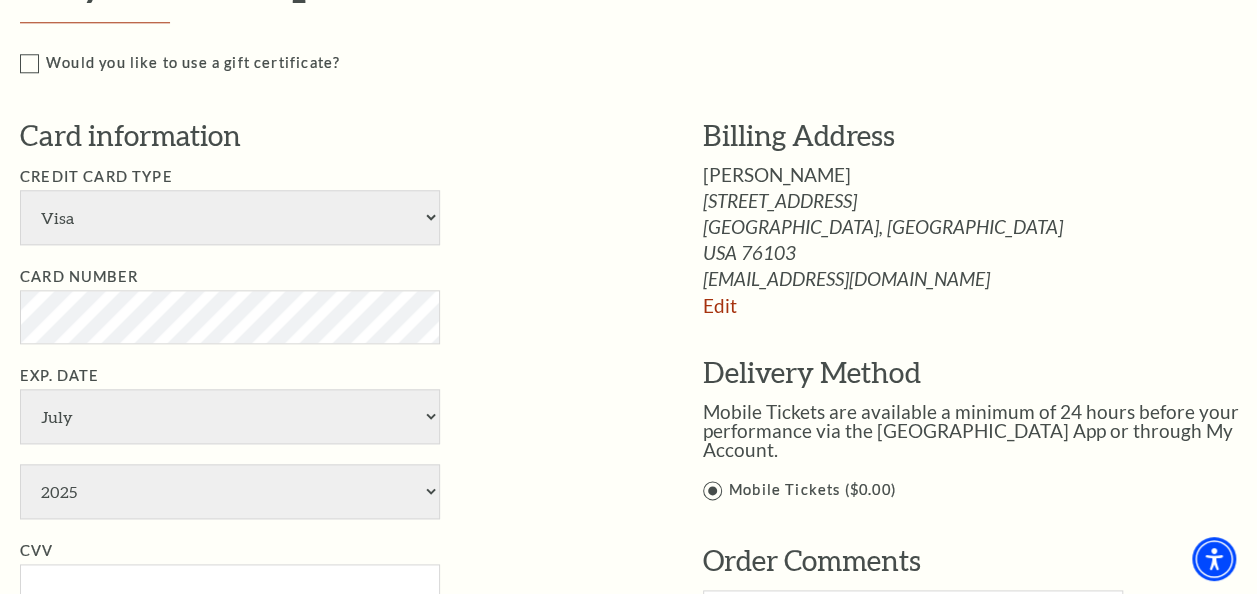 click on "Card Number" at bounding box center (79, 276) 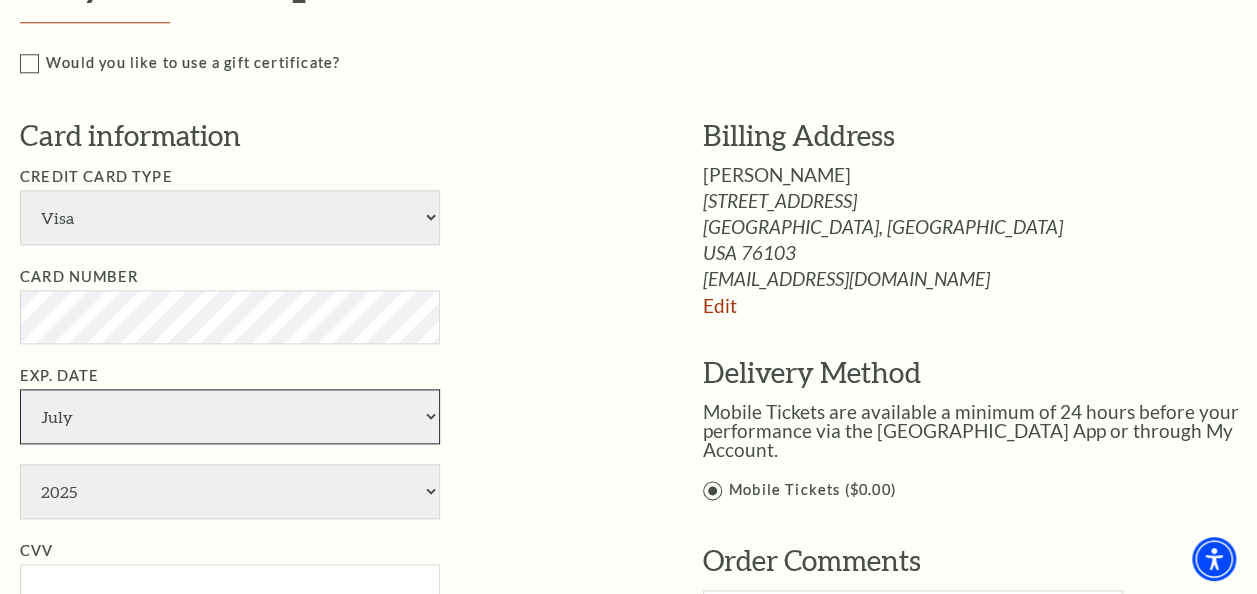 click on "January
February
March
April
May
June
July
August
September
October
November
December" at bounding box center [230, 416] 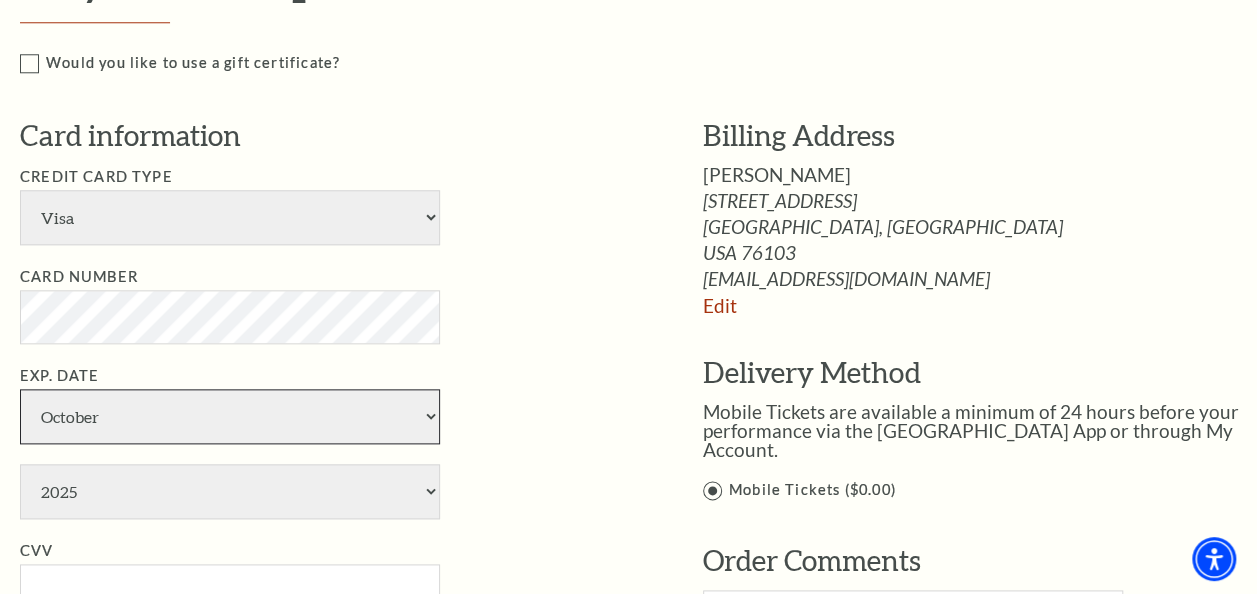 click on "January
February
March
April
May
June
July
August
September
October
November
December" at bounding box center (230, 416) 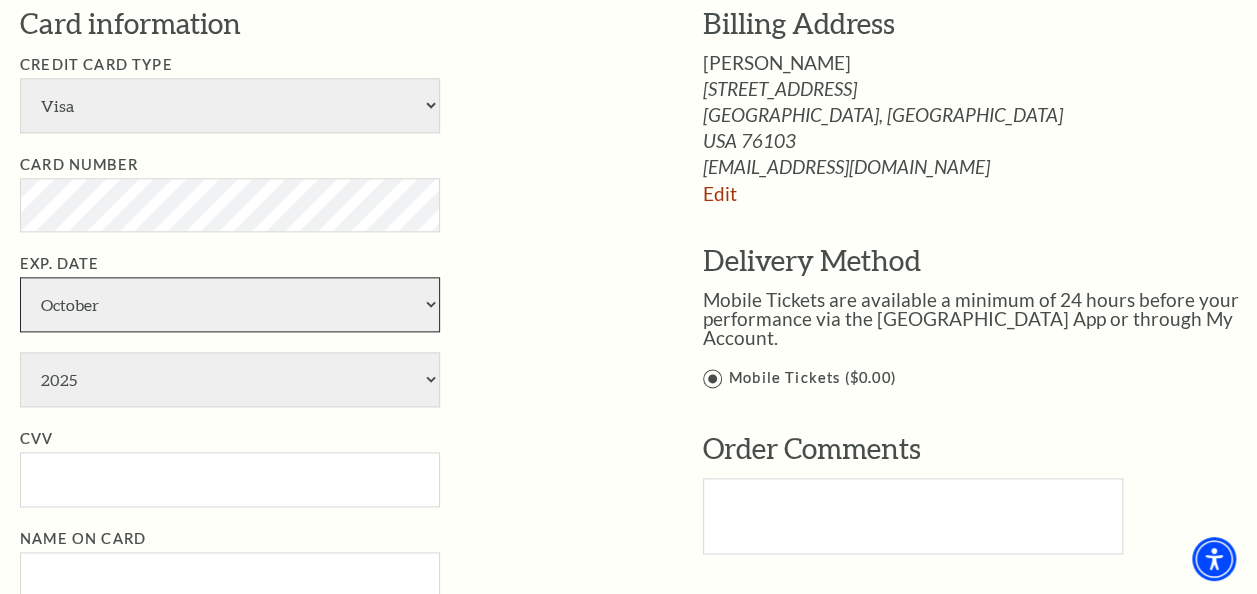 scroll, scrollTop: 1200, scrollLeft: 0, axis: vertical 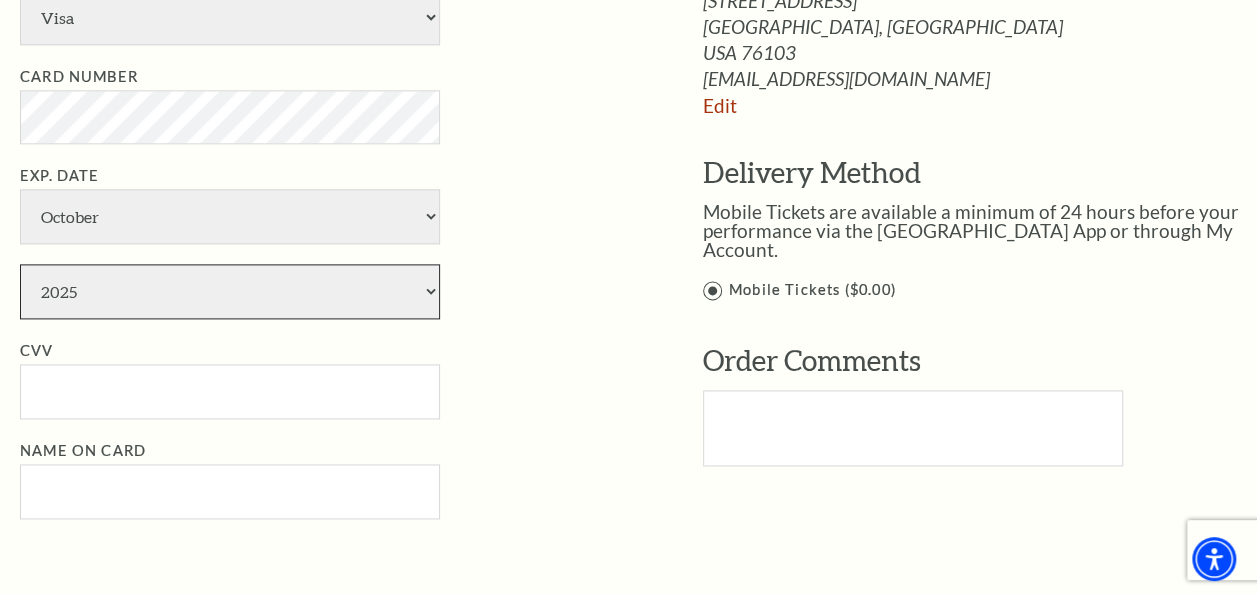 click on "2025
2026
2027
2028
2029
2030
2031
2032
2033
2034" at bounding box center [230, 291] 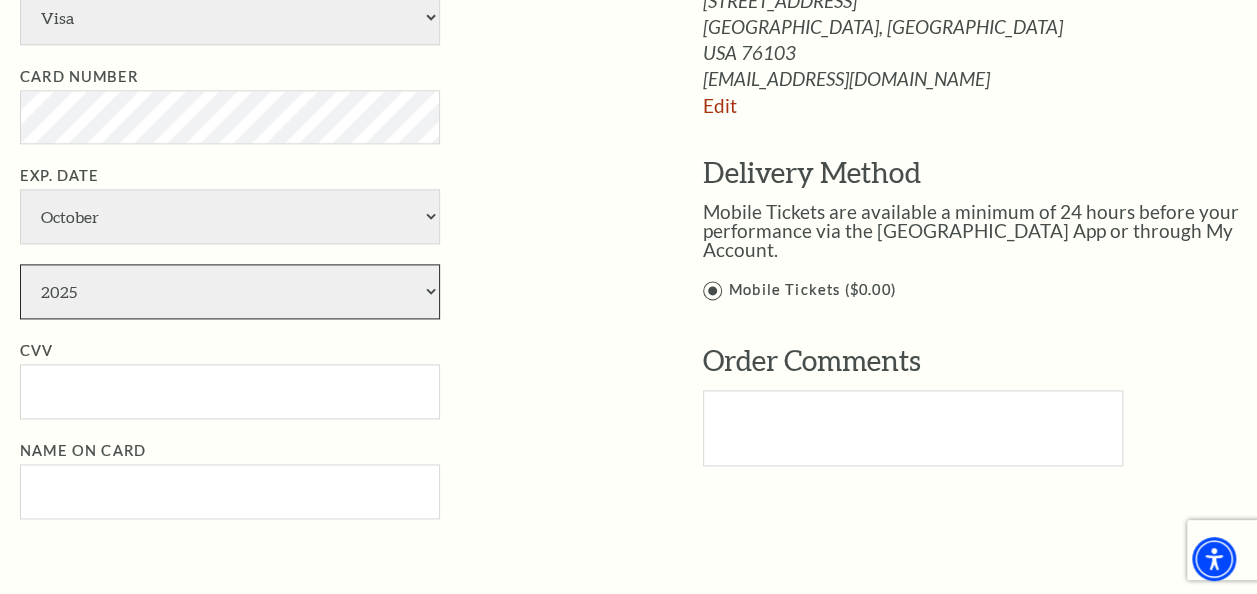 select on "2028" 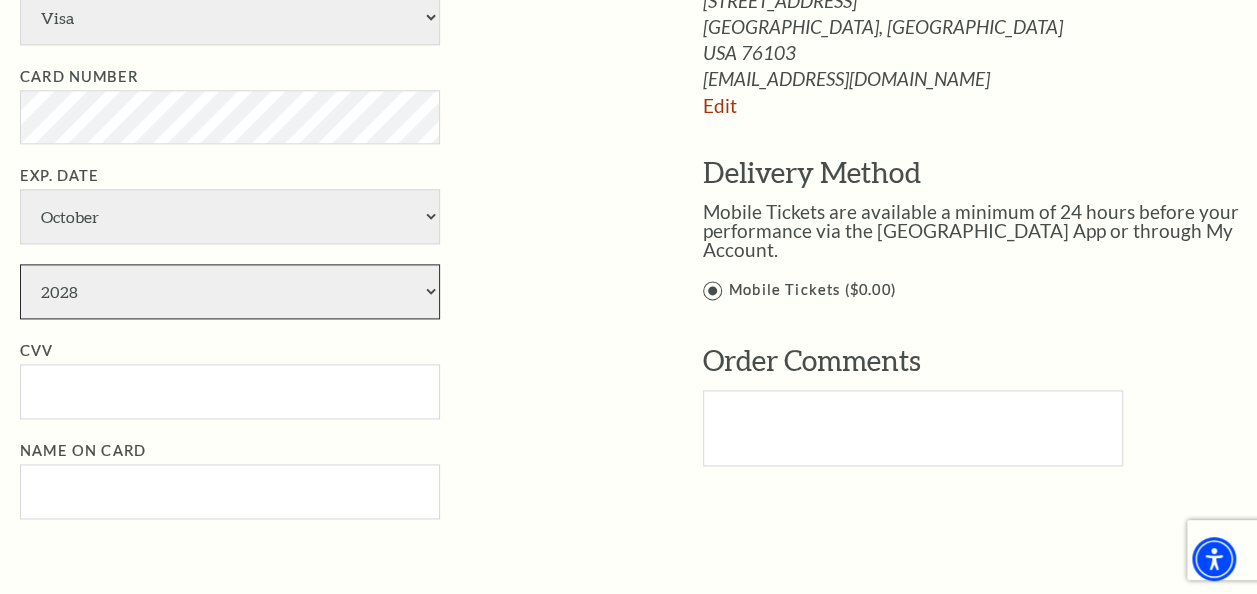 click on "2025
2026
2027
2028
2029
2030
2031
2032
2033
2034" at bounding box center [230, 291] 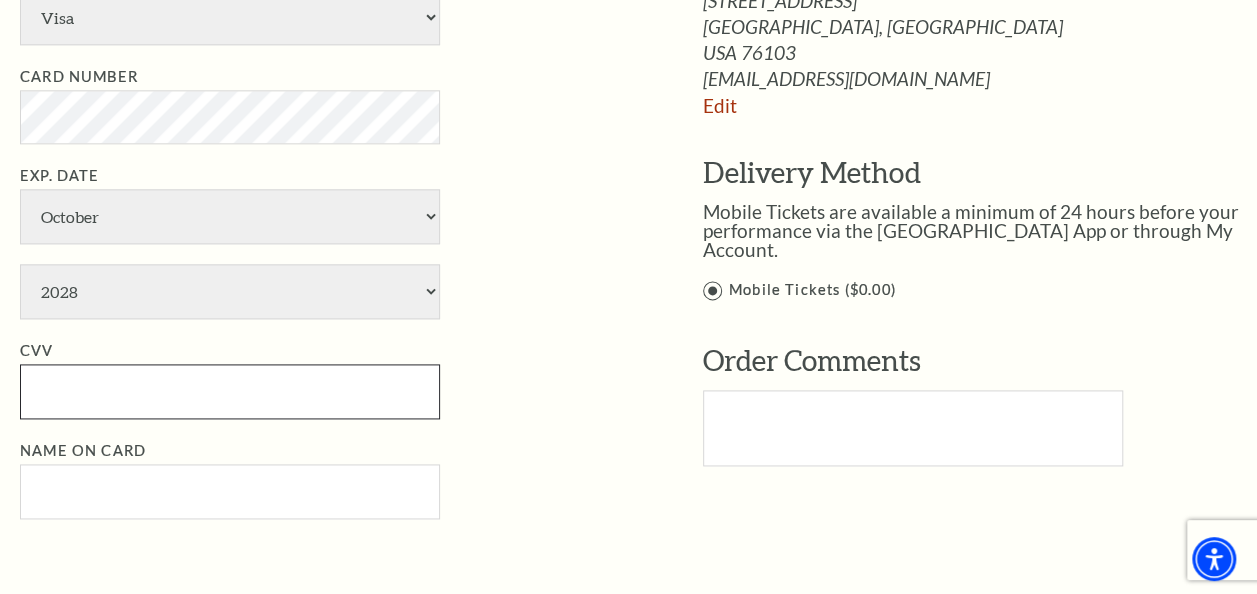 click on "CVV" at bounding box center [230, 391] 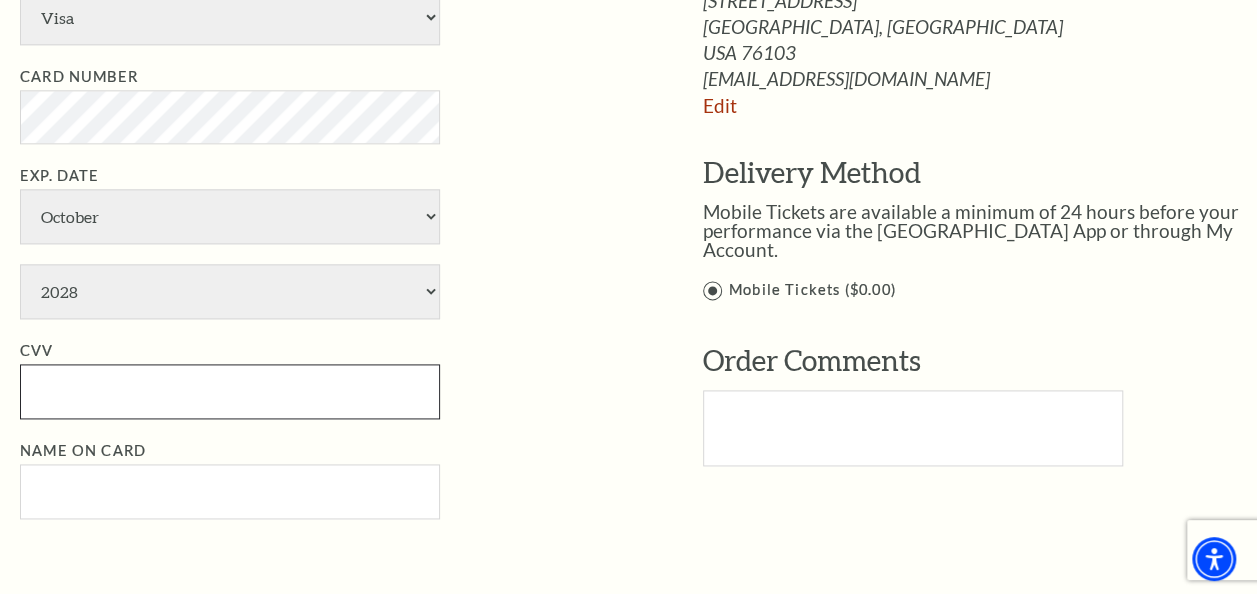 paste on "866" 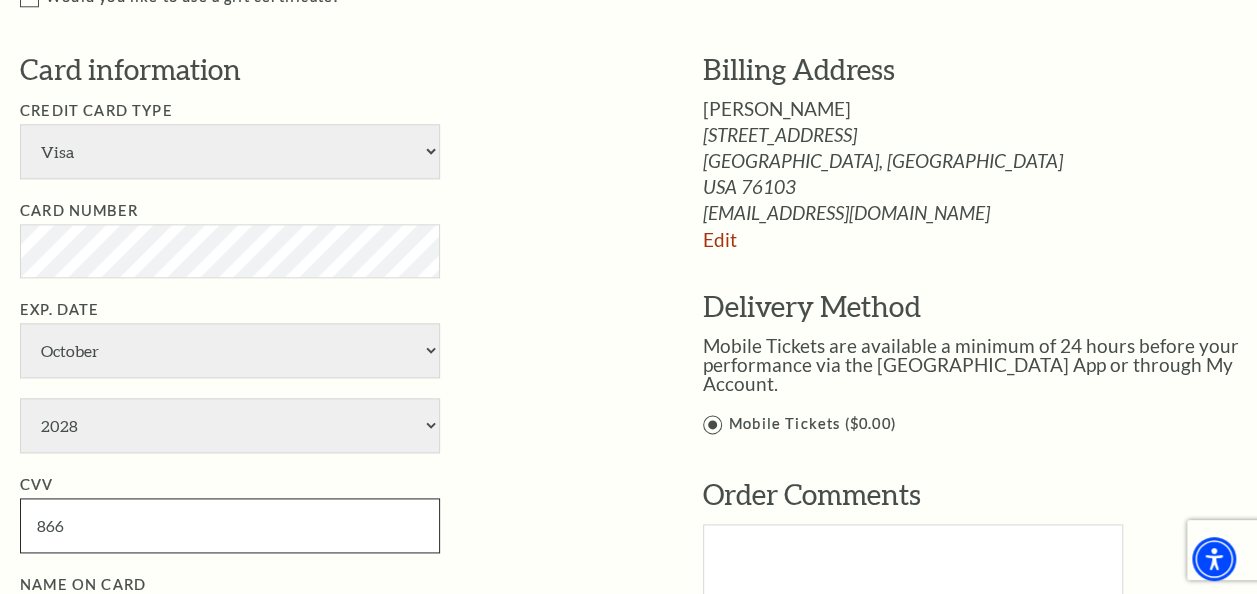scroll, scrollTop: 1000, scrollLeft: 0, axis: vertical 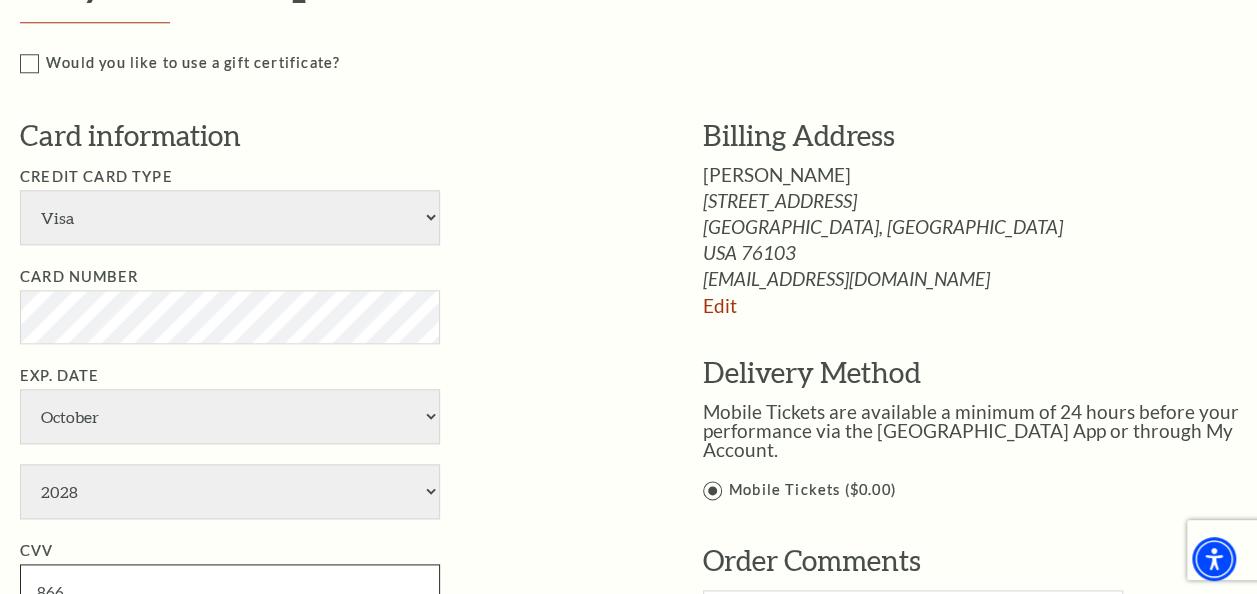 type on "866" 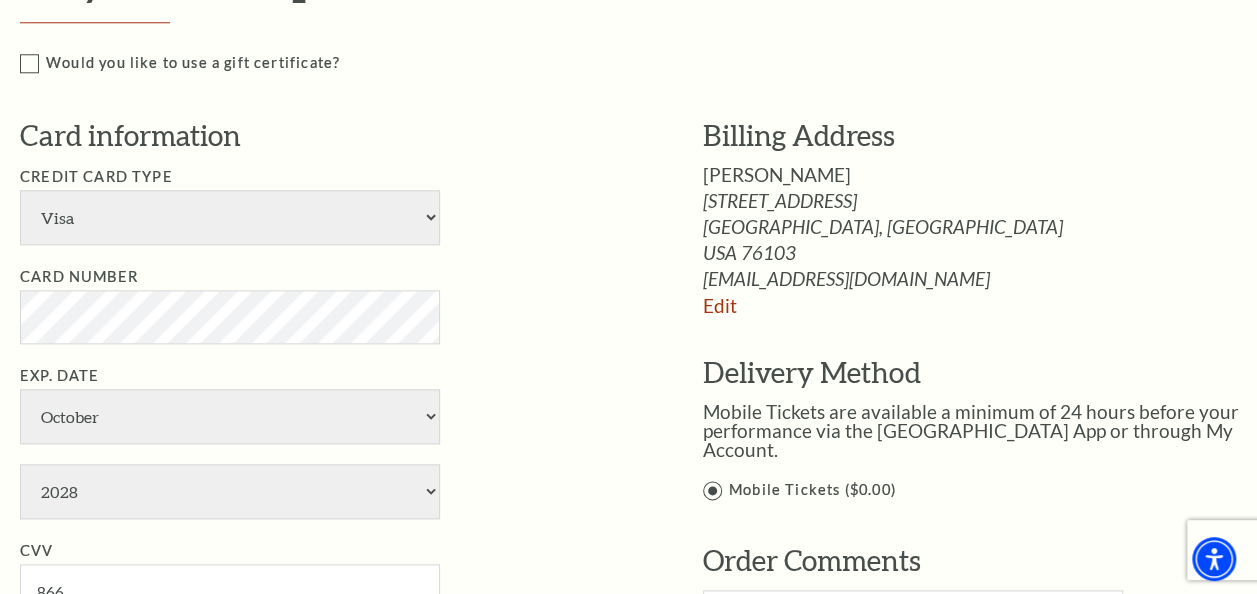click on "arnold simon" at bounding box center (777, 174) 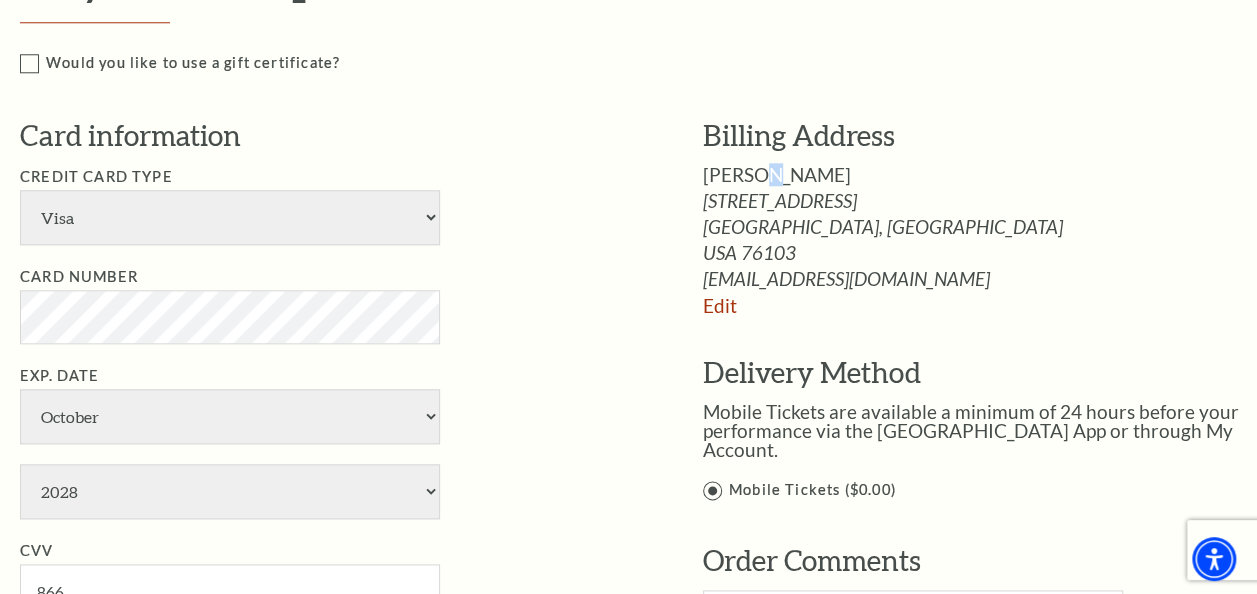 click on "arnold simon" at bounding box center [777, 174] 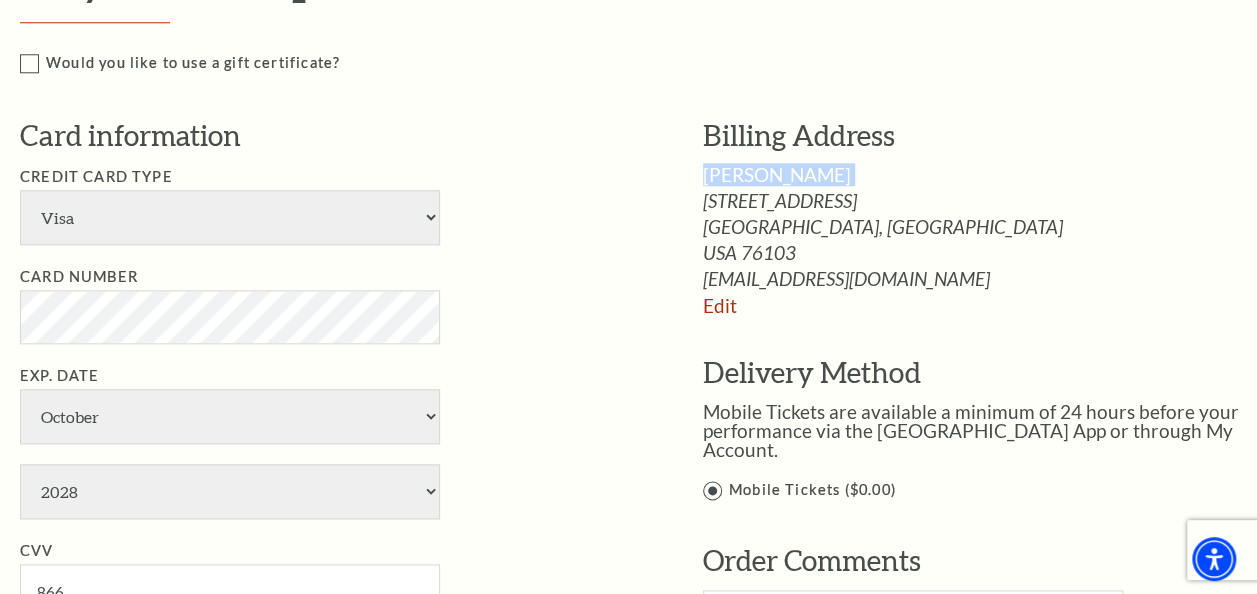 click on "arnold simon" at bounding box center (777, 174) 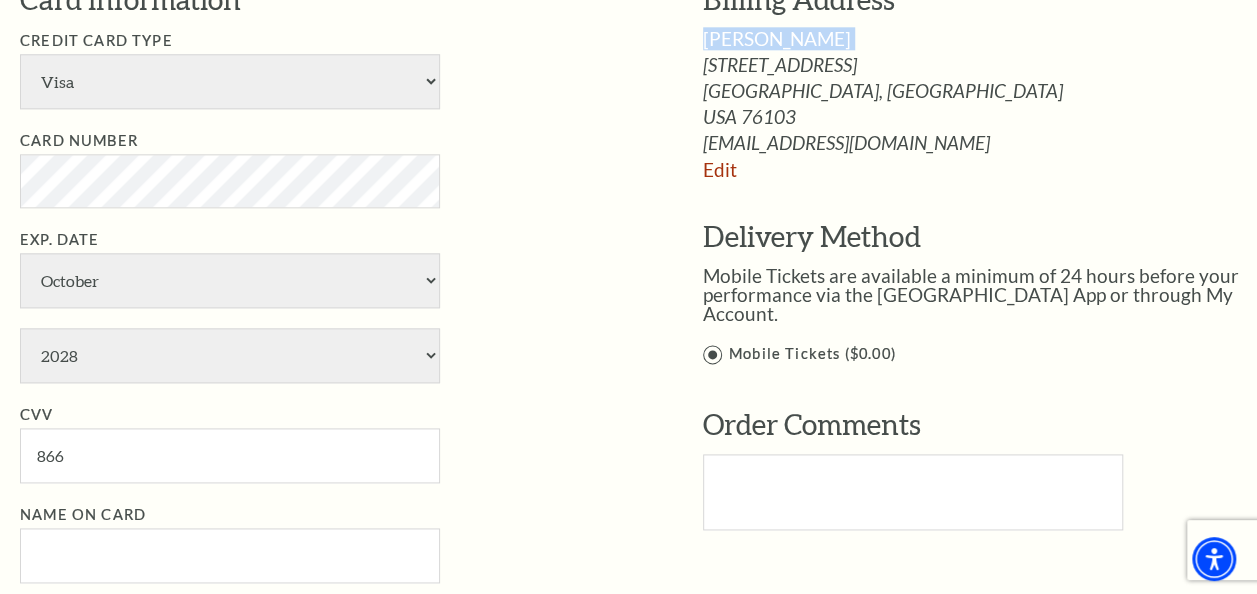 scroll, scrollTop: 1200, scrollLeft: 0, axis: vertical 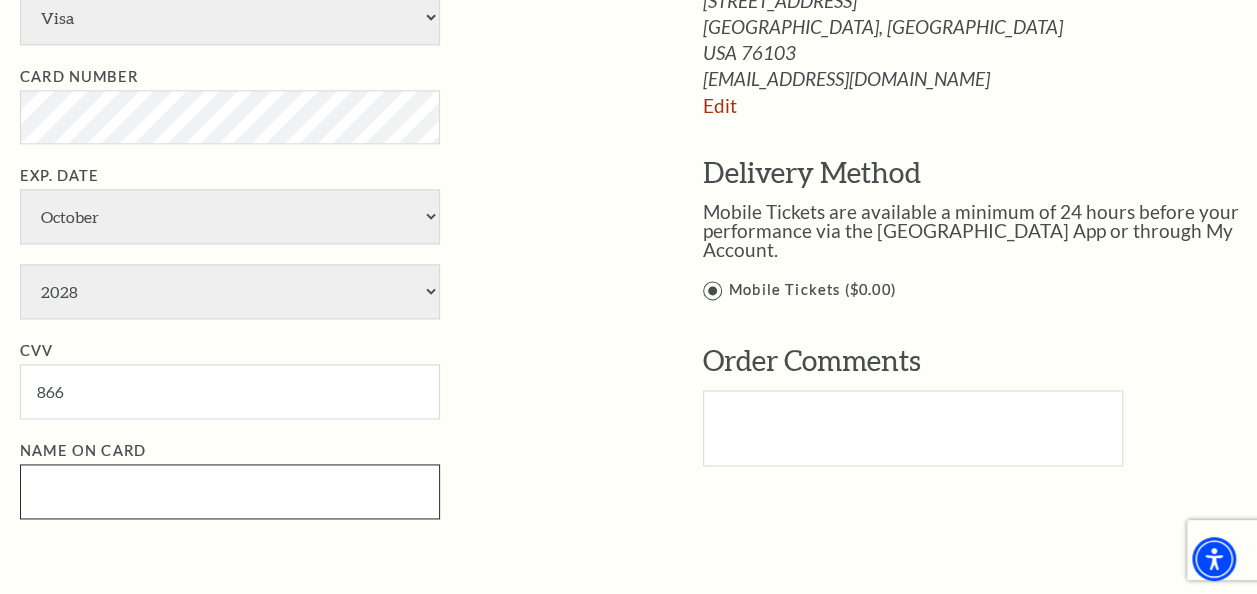 click on "Name on Card" at bounding box center [230, 491] 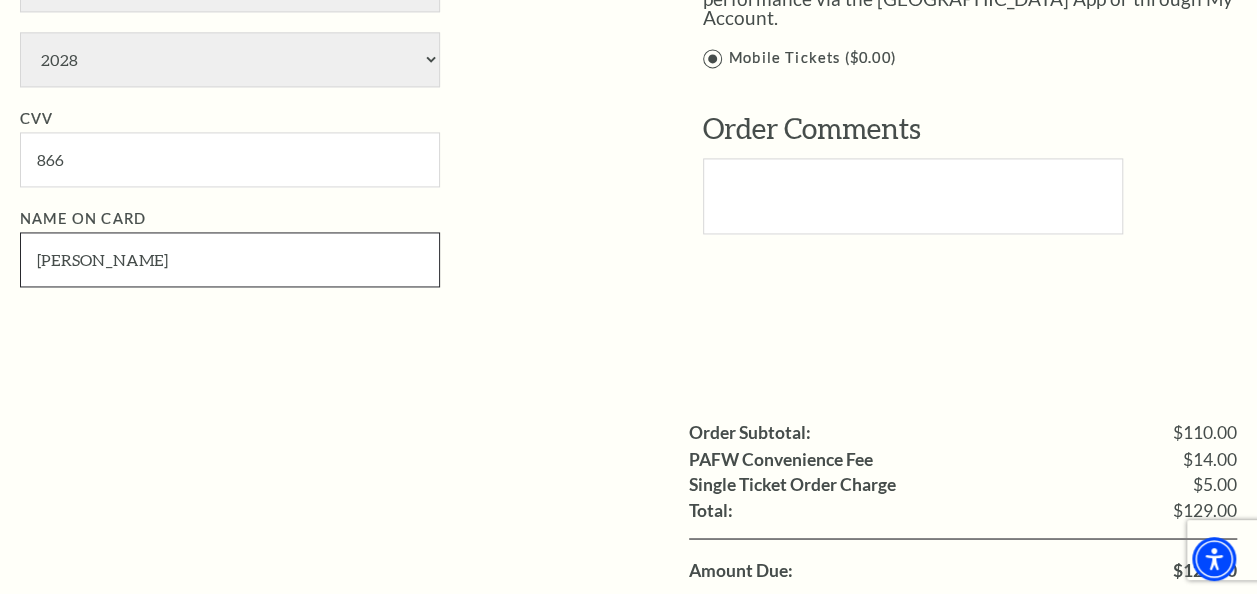 scroll, scrollTop: 1500, scrollLeft: 0, axis: vertical 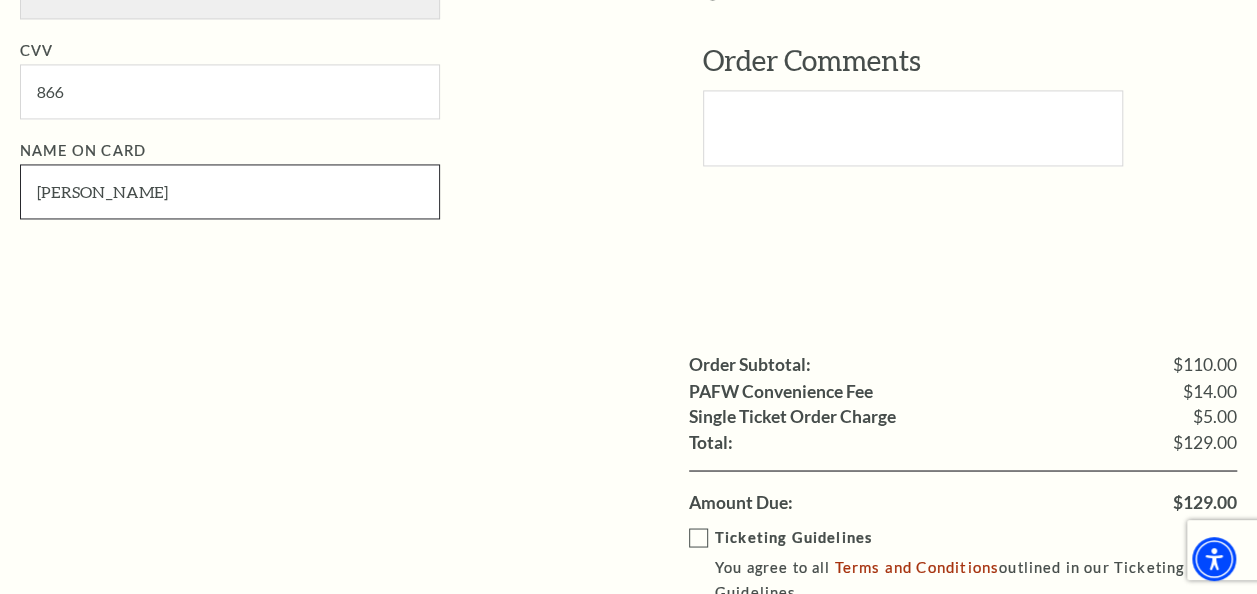 type on "arnold simon" 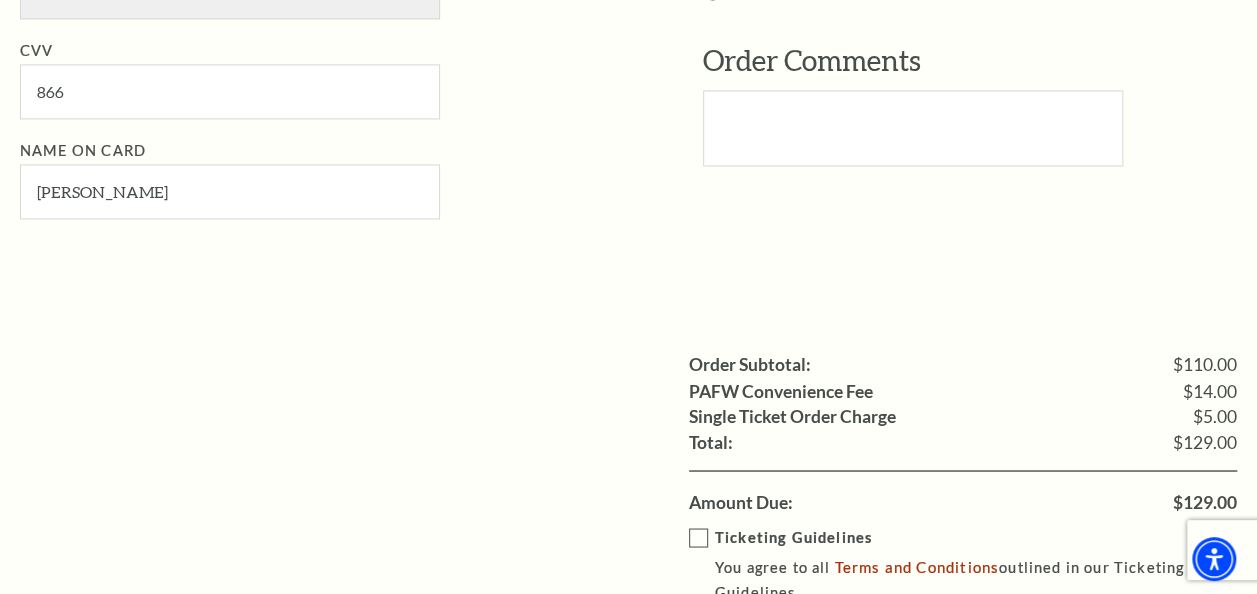 click on "Ticketing Guidelines
You agree to all   Terms and Conditions  outlined in our Ticketing Guidelines." at bounding box center [977, 565] 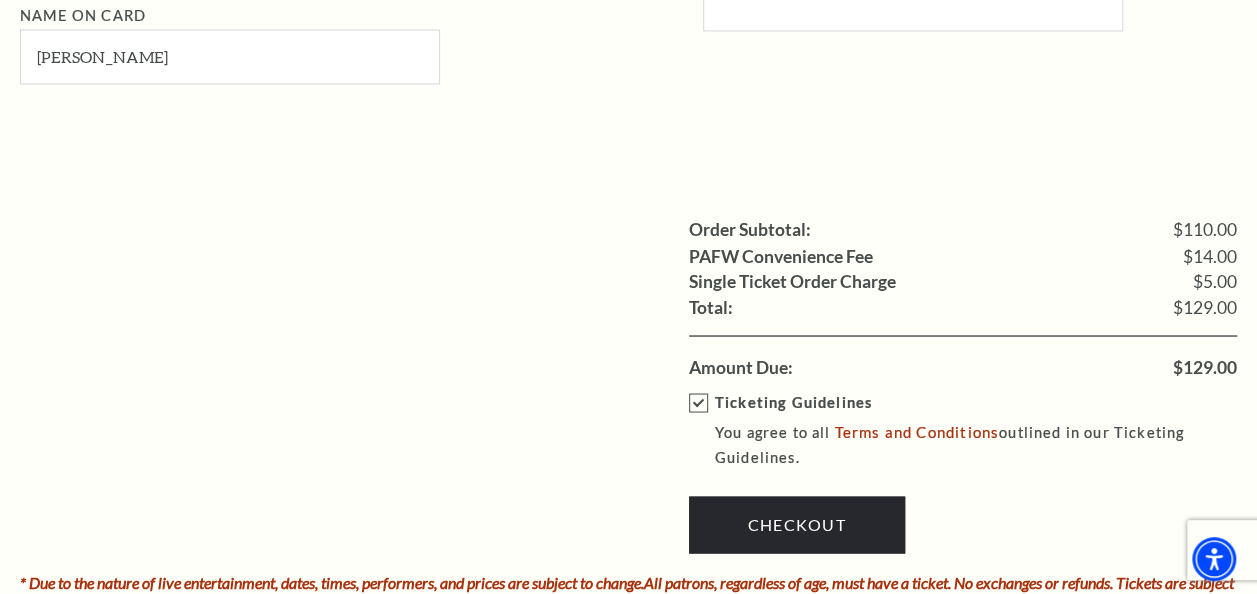 scroll, scrollTop: 1700, scrollLeft: 0, axis: vertical 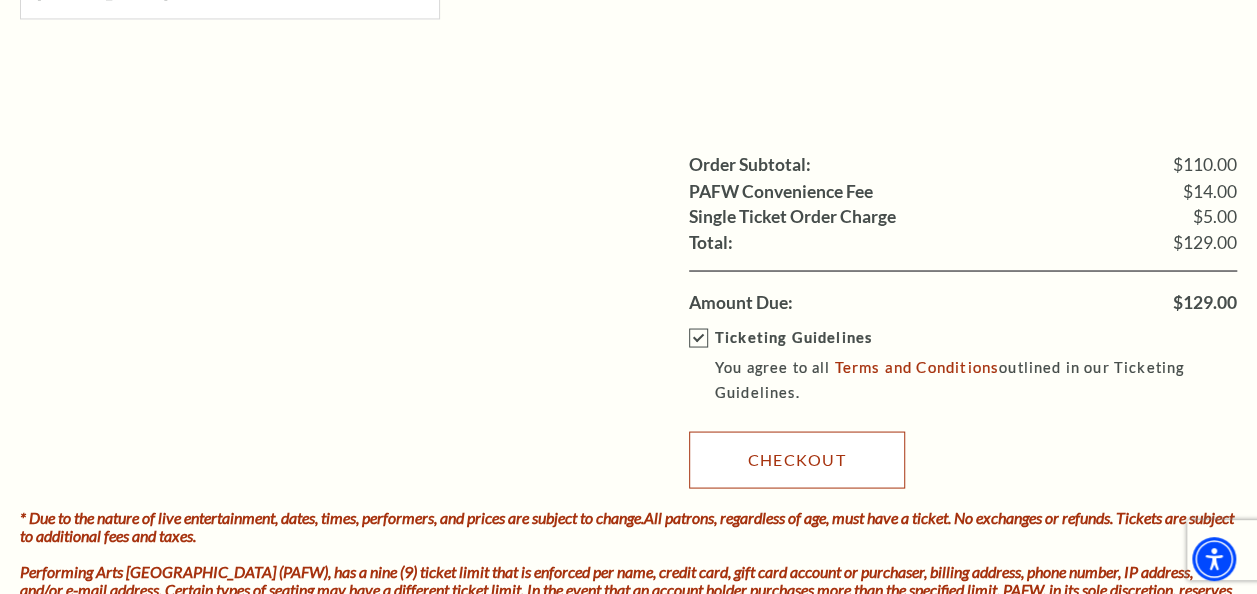 click on "Checkout" at bounding box center (797, 459) 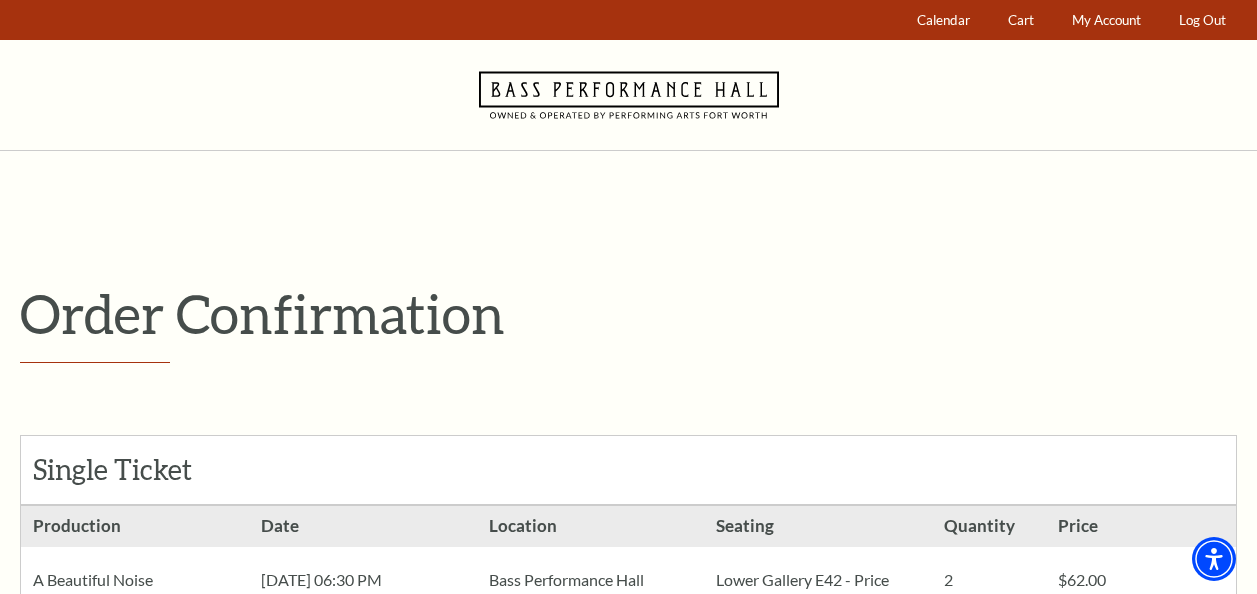 scroll, scrollTop: 0, scrollLeft: 0, axis: both 